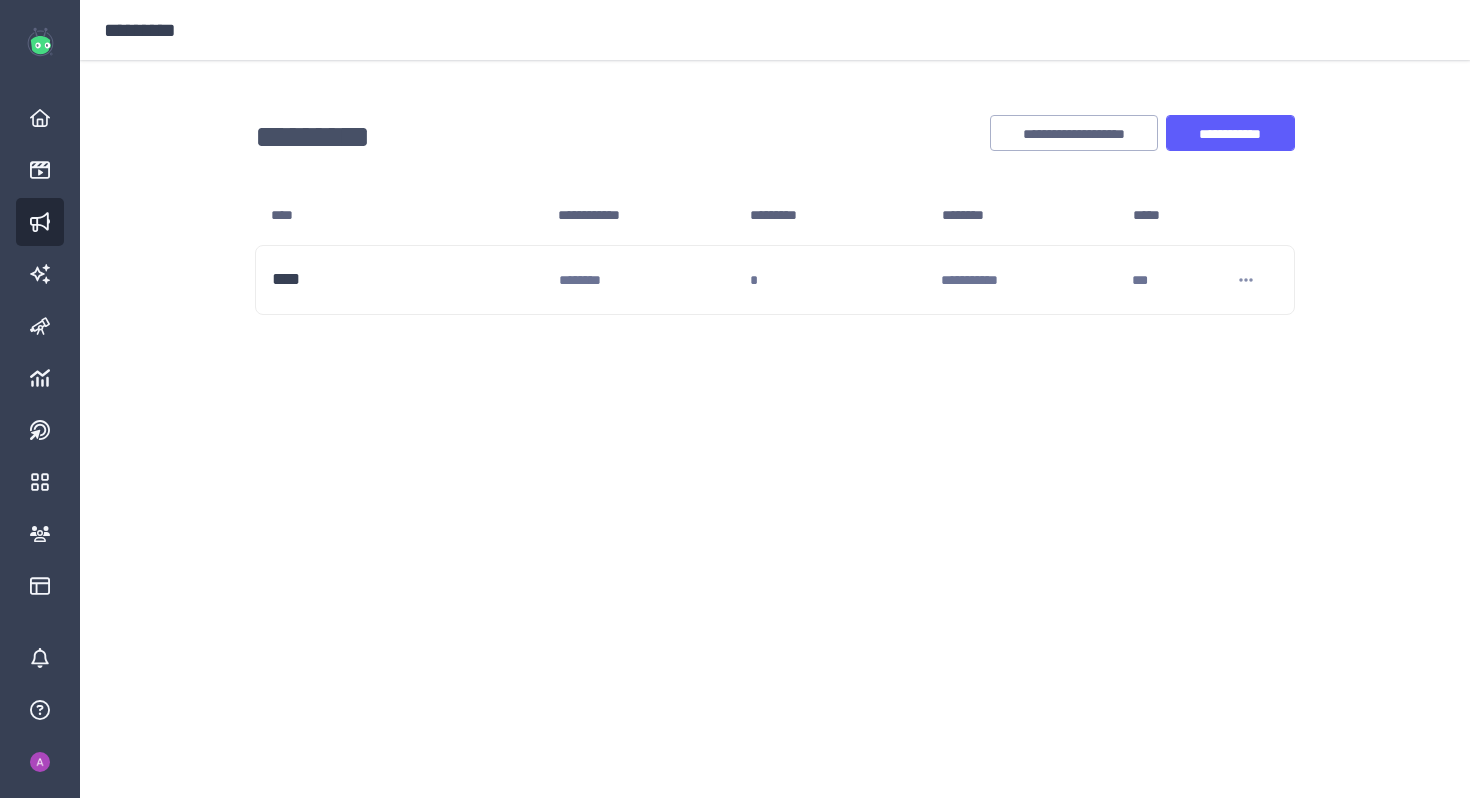 scroll, scrollTop: 0, scrollLeft: 0, axis: both 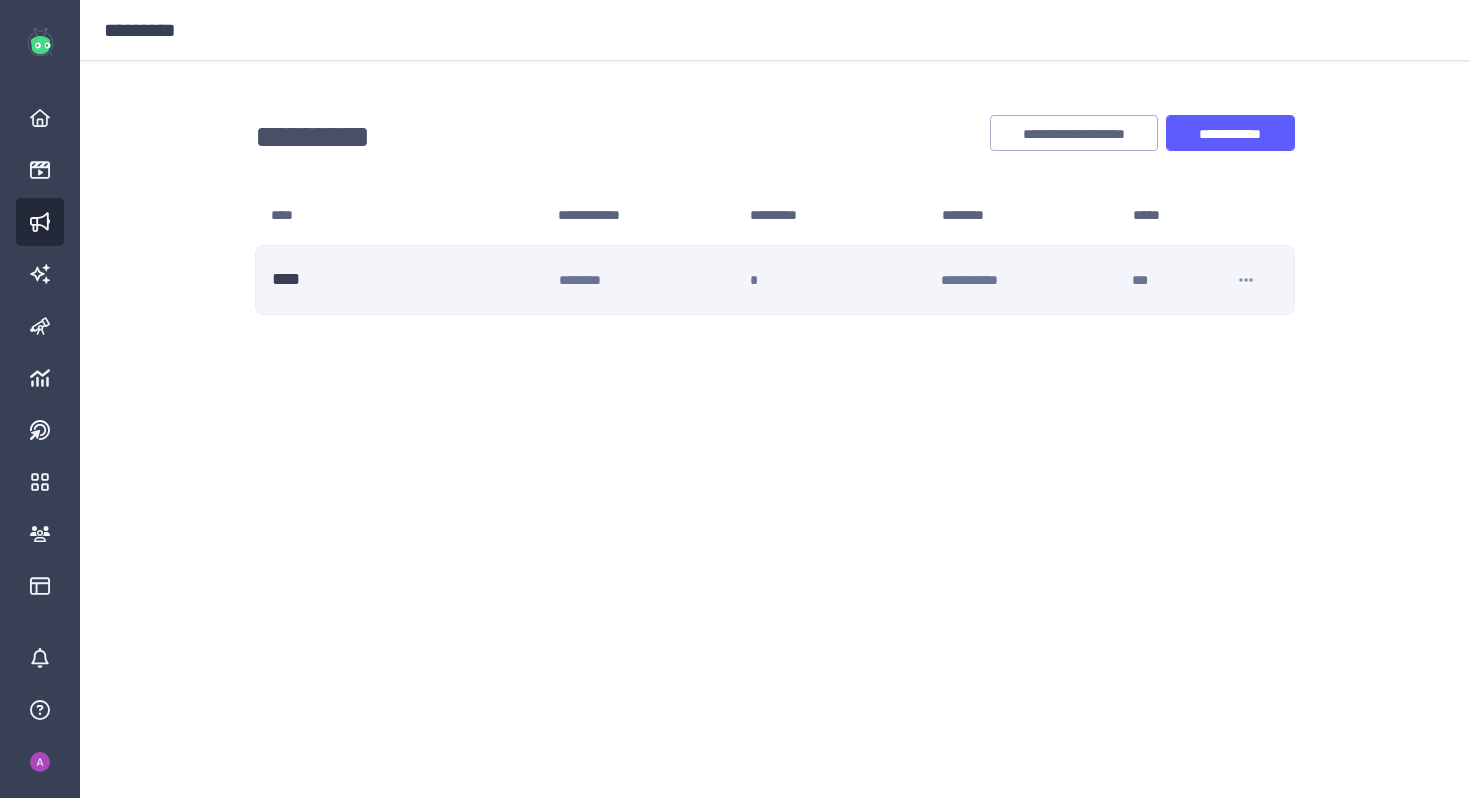 click on "********" at bounding box center (654, 280) 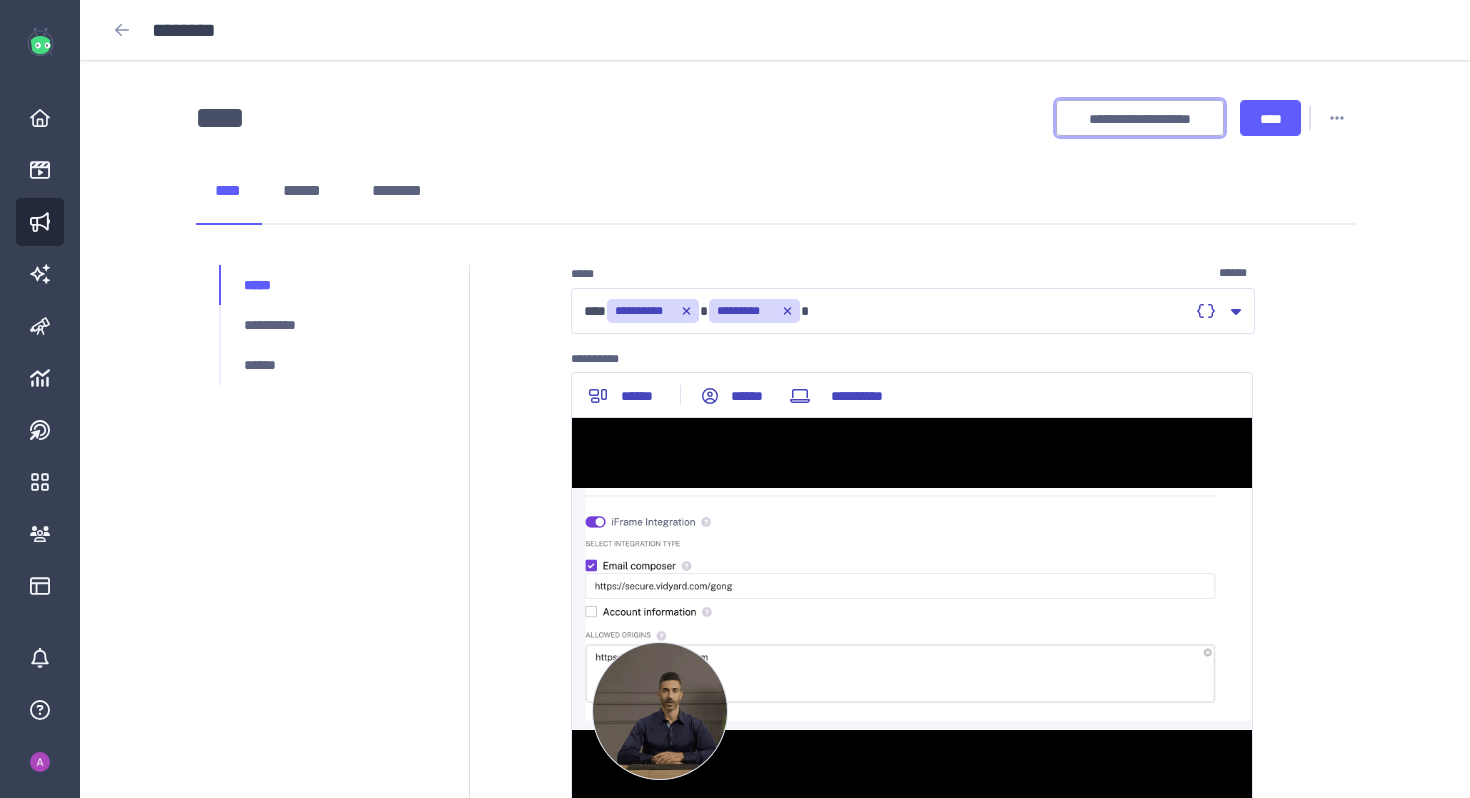 click on "**********" at bounding box center (1140, 119) 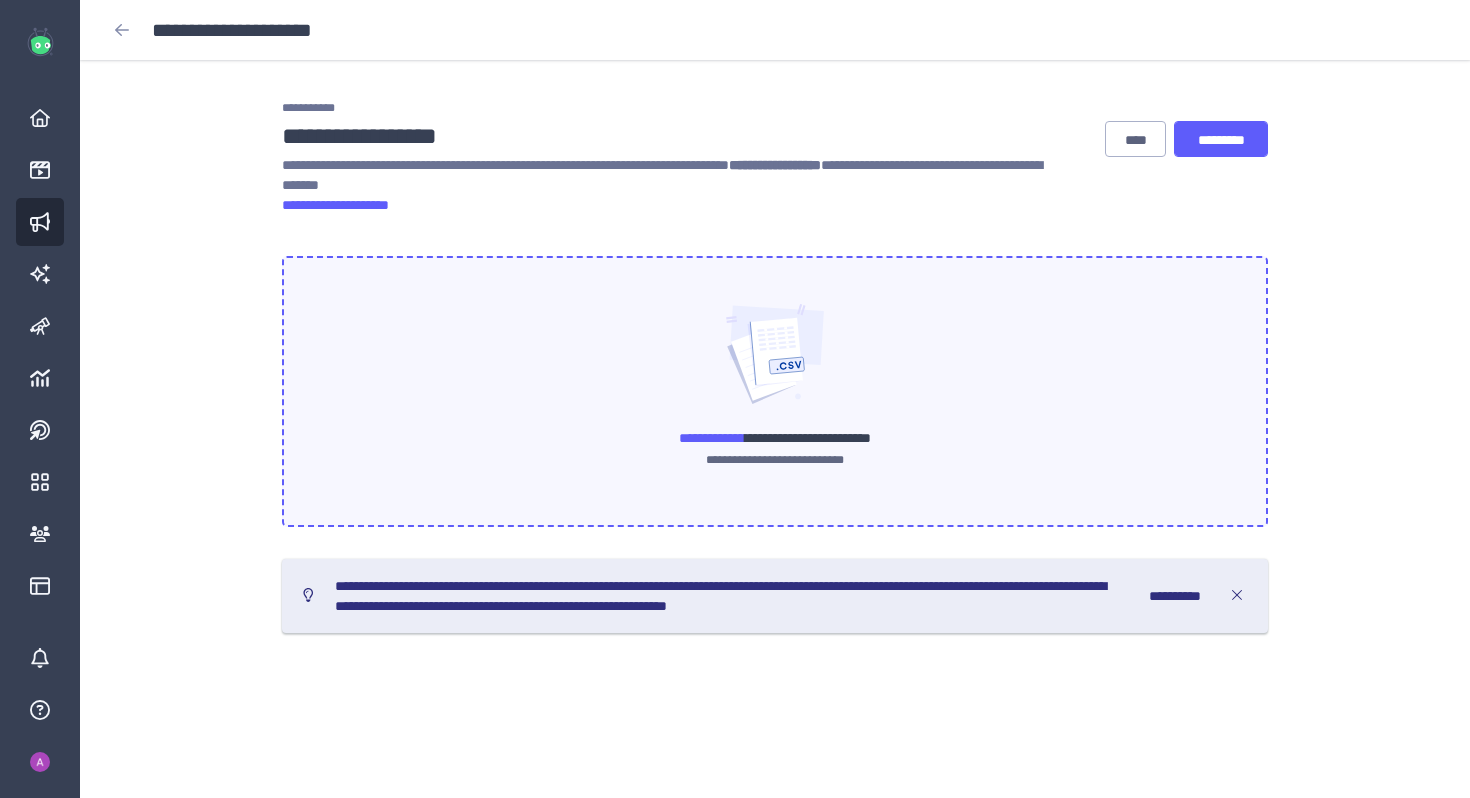 click at bounding box center (775, 391) 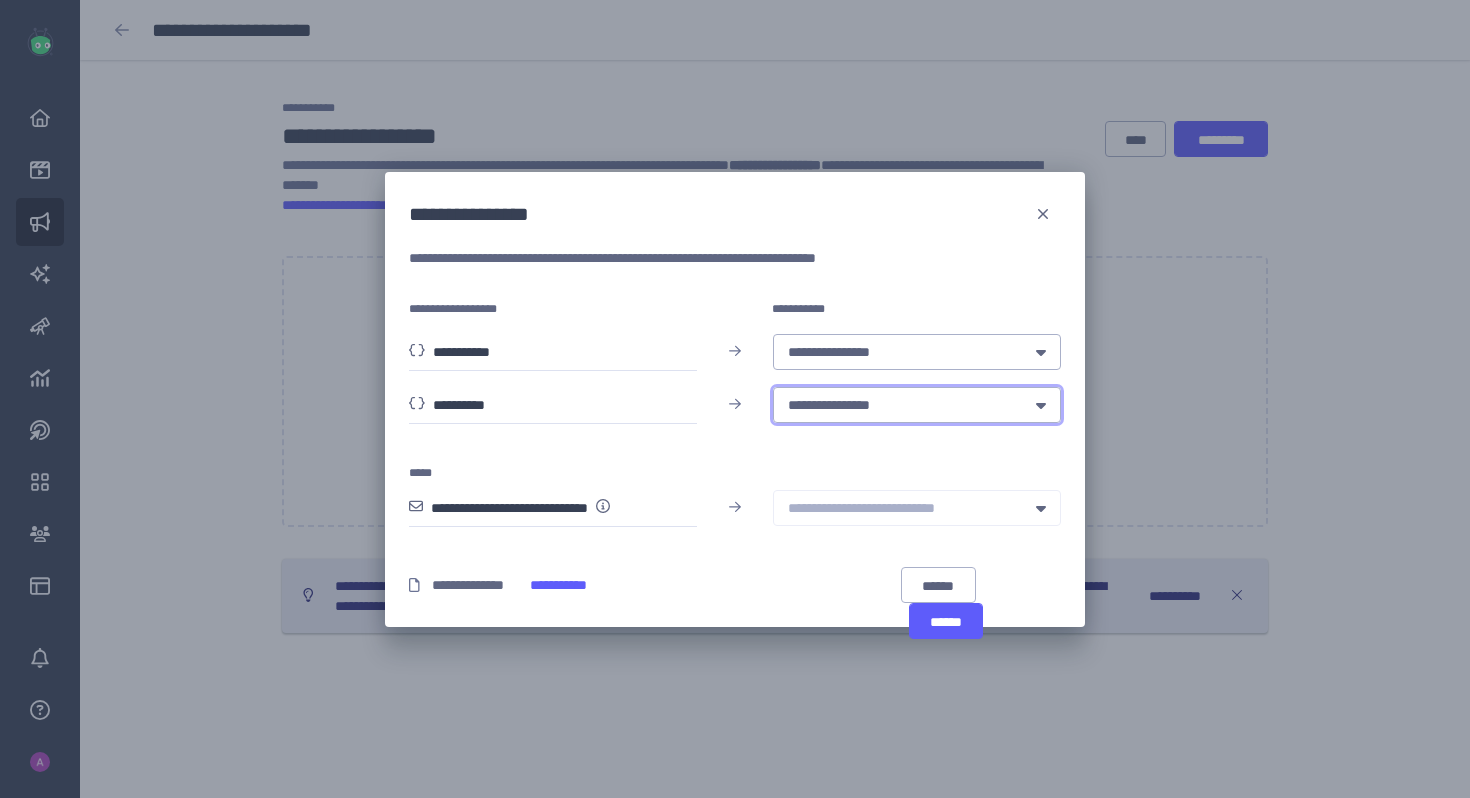 click on "**********" at bounding box center [900, 405] 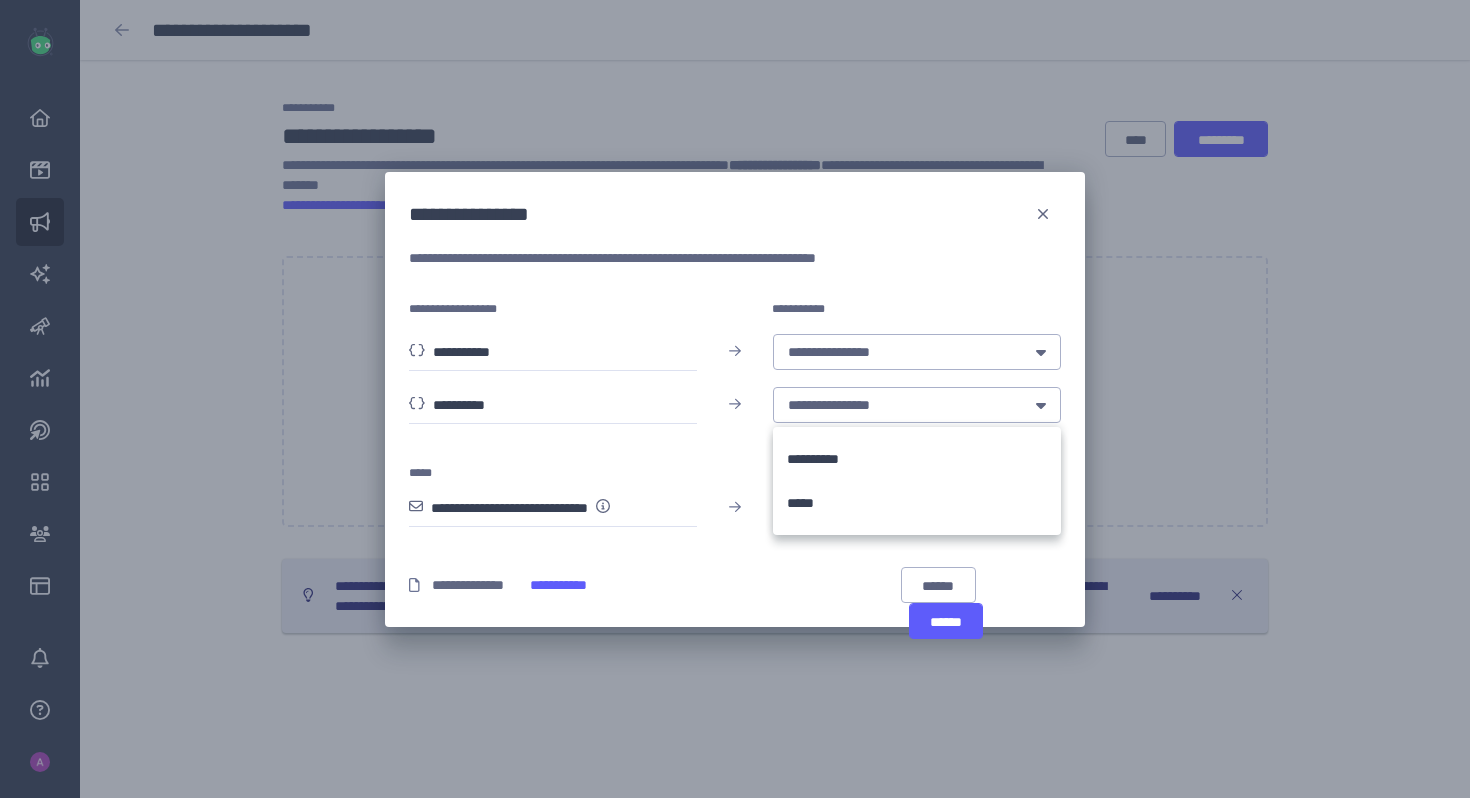click on "*****" at bounding box center [735, 465] 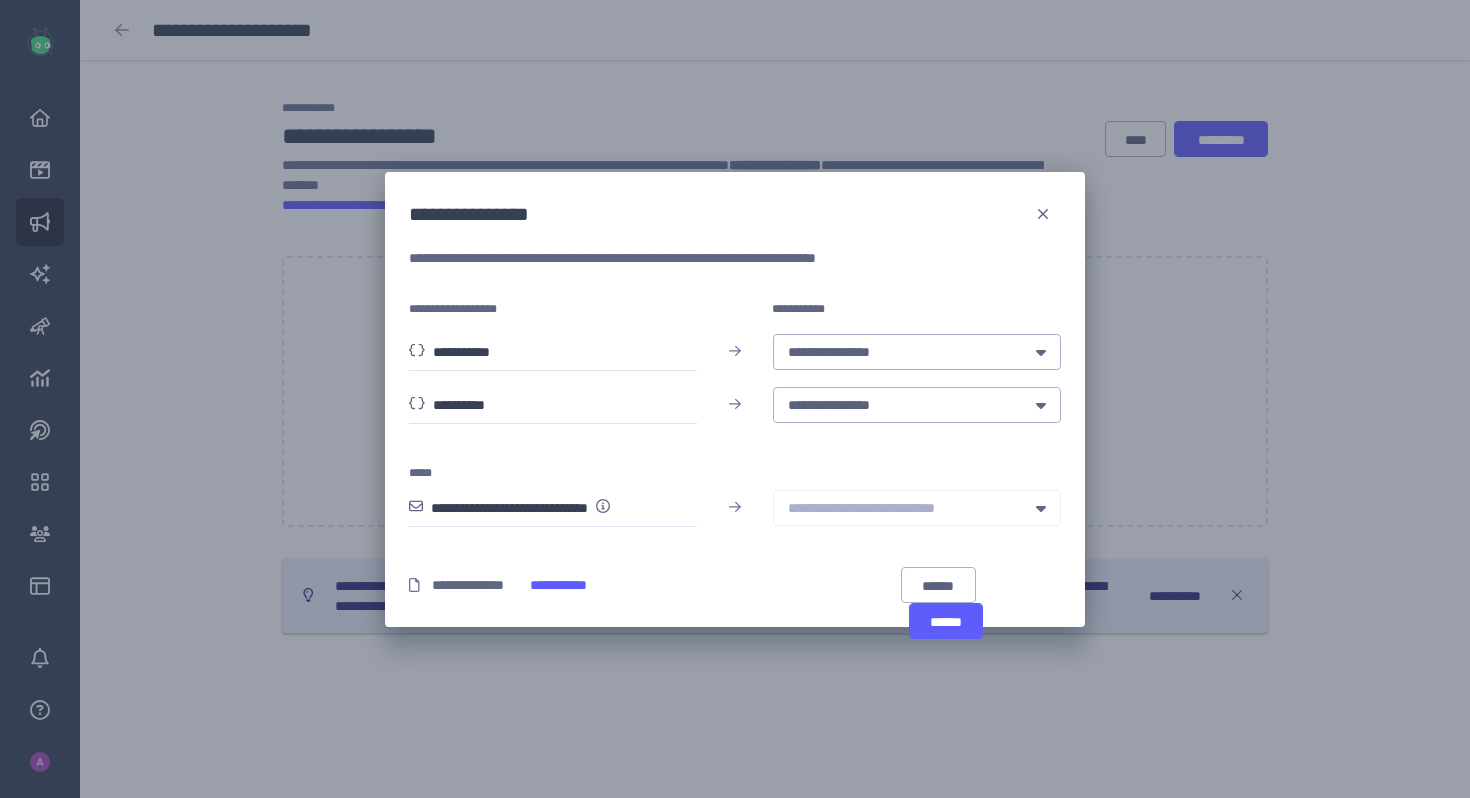 click 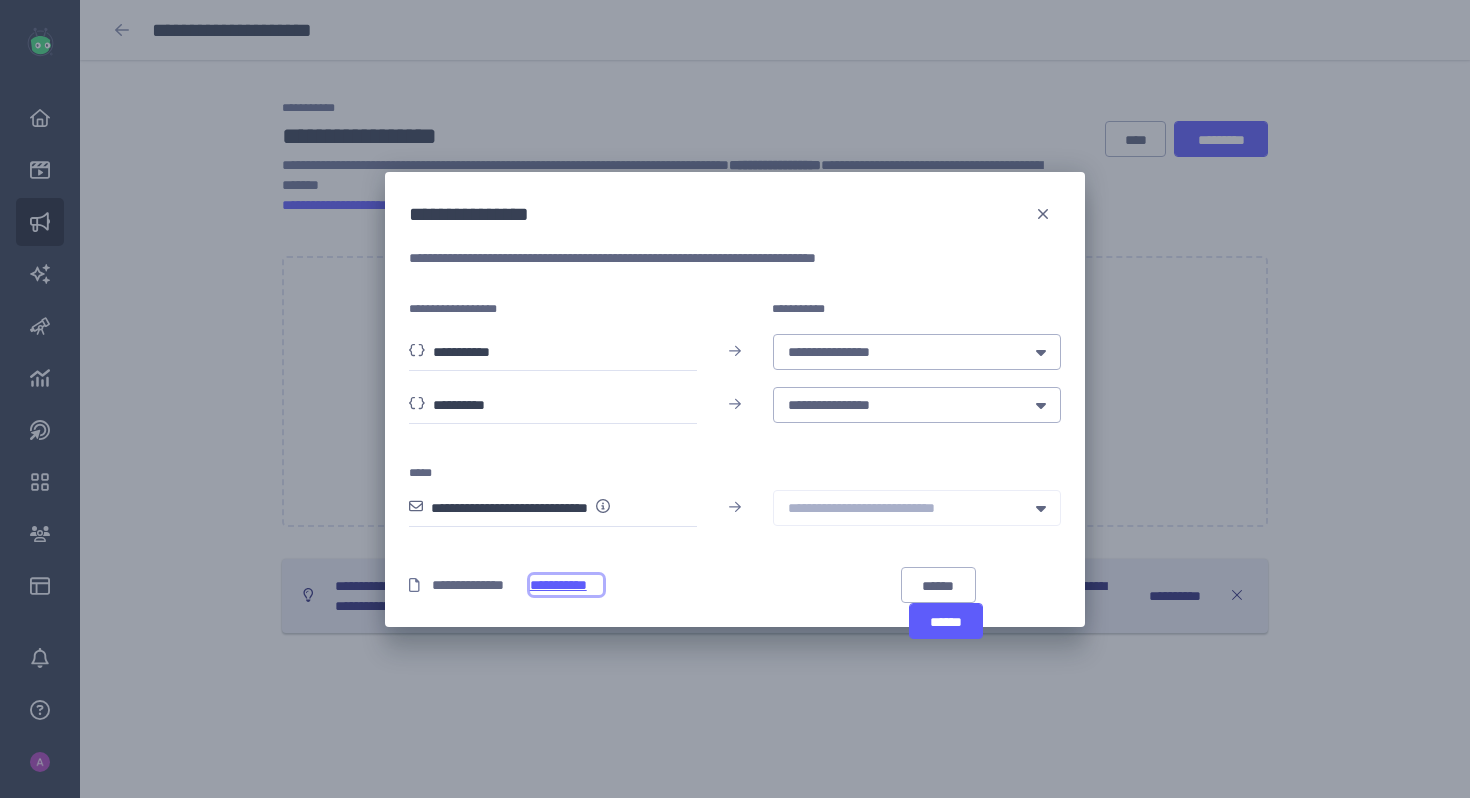 click on "**********" at bounding box center [566, 585] 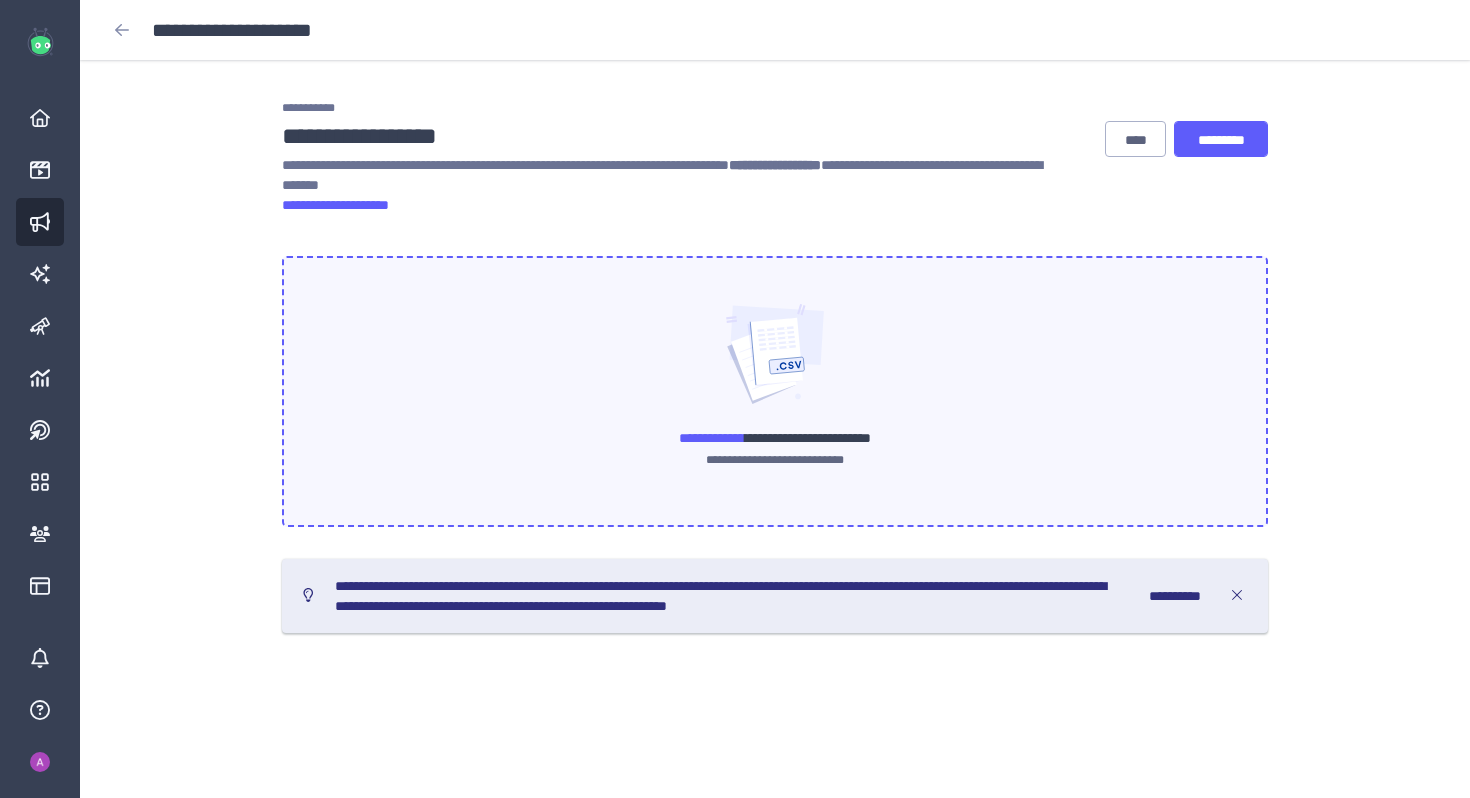 click on "**********" at bounding box center (712, 438) 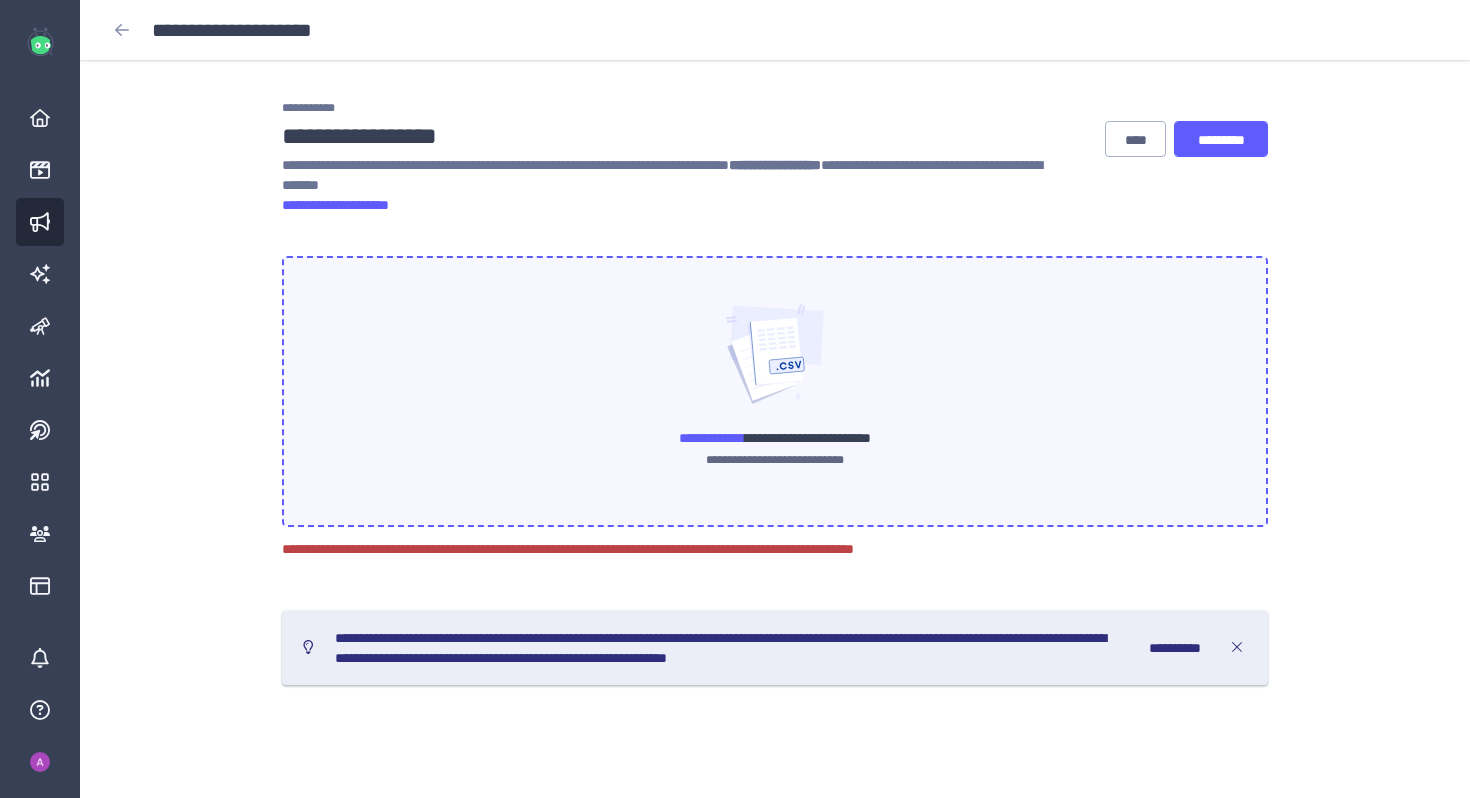 click at bounding box center (775, 354) 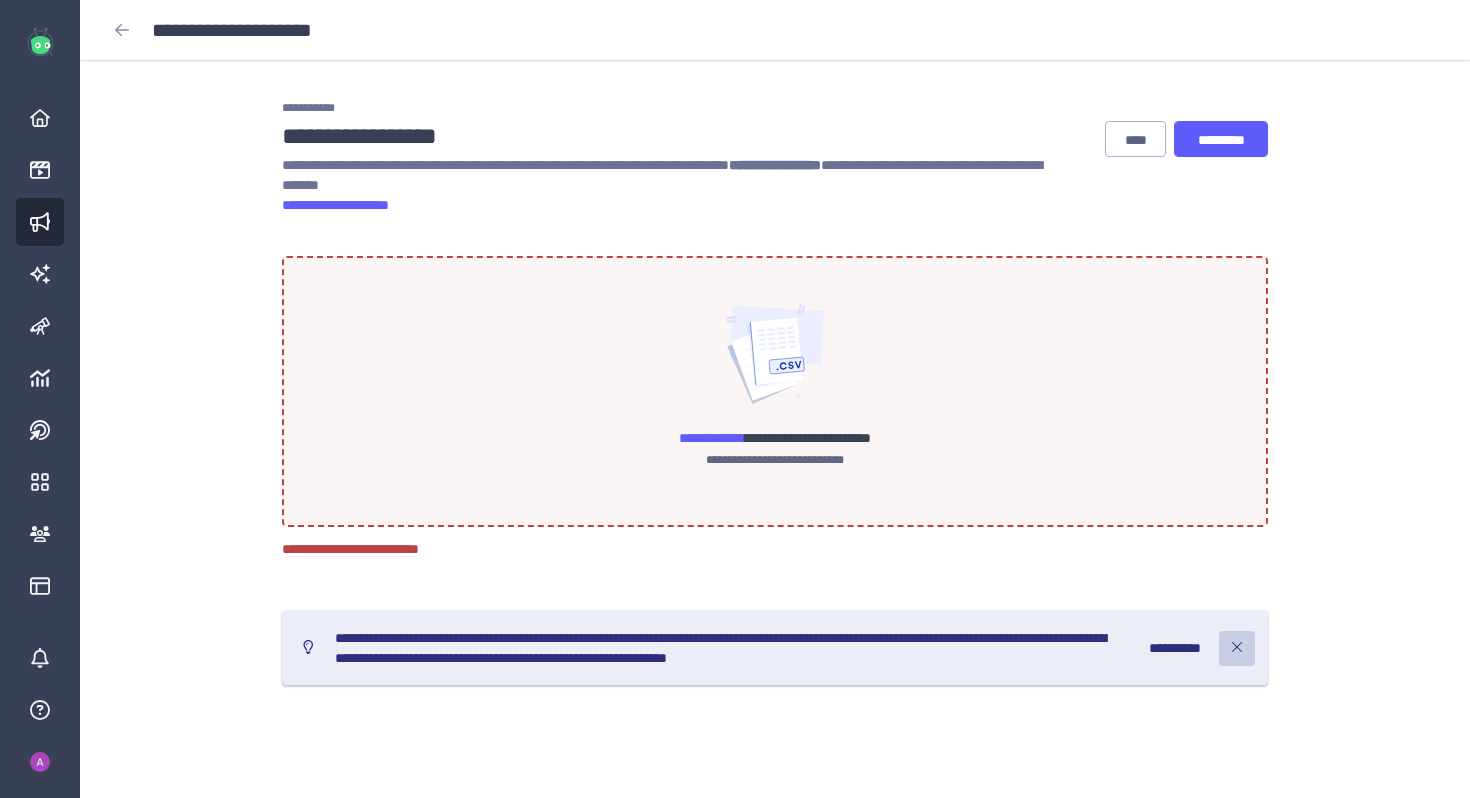 click at bounding box center [1237, 648] 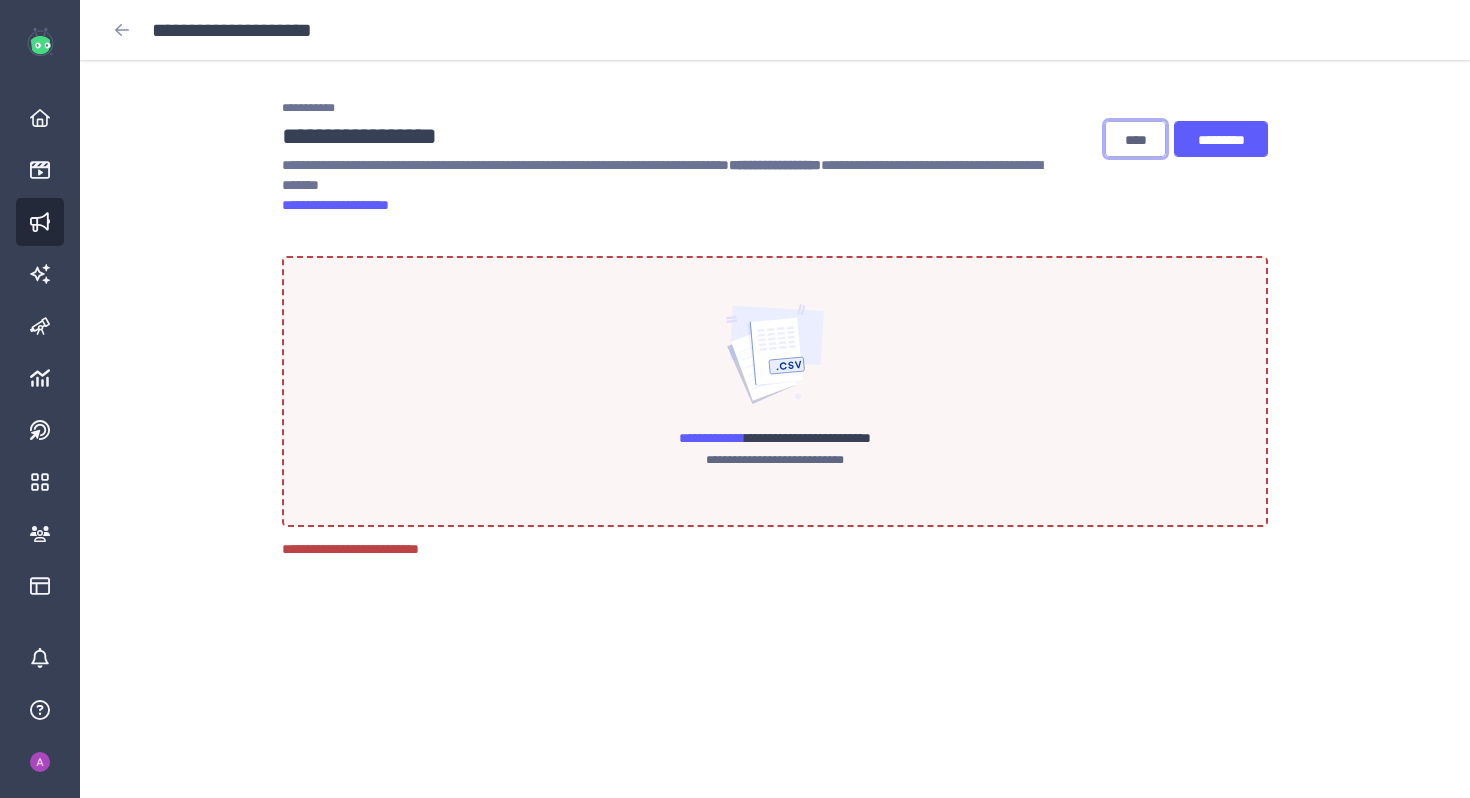 click on "****" at bounding box center [1135, 140] 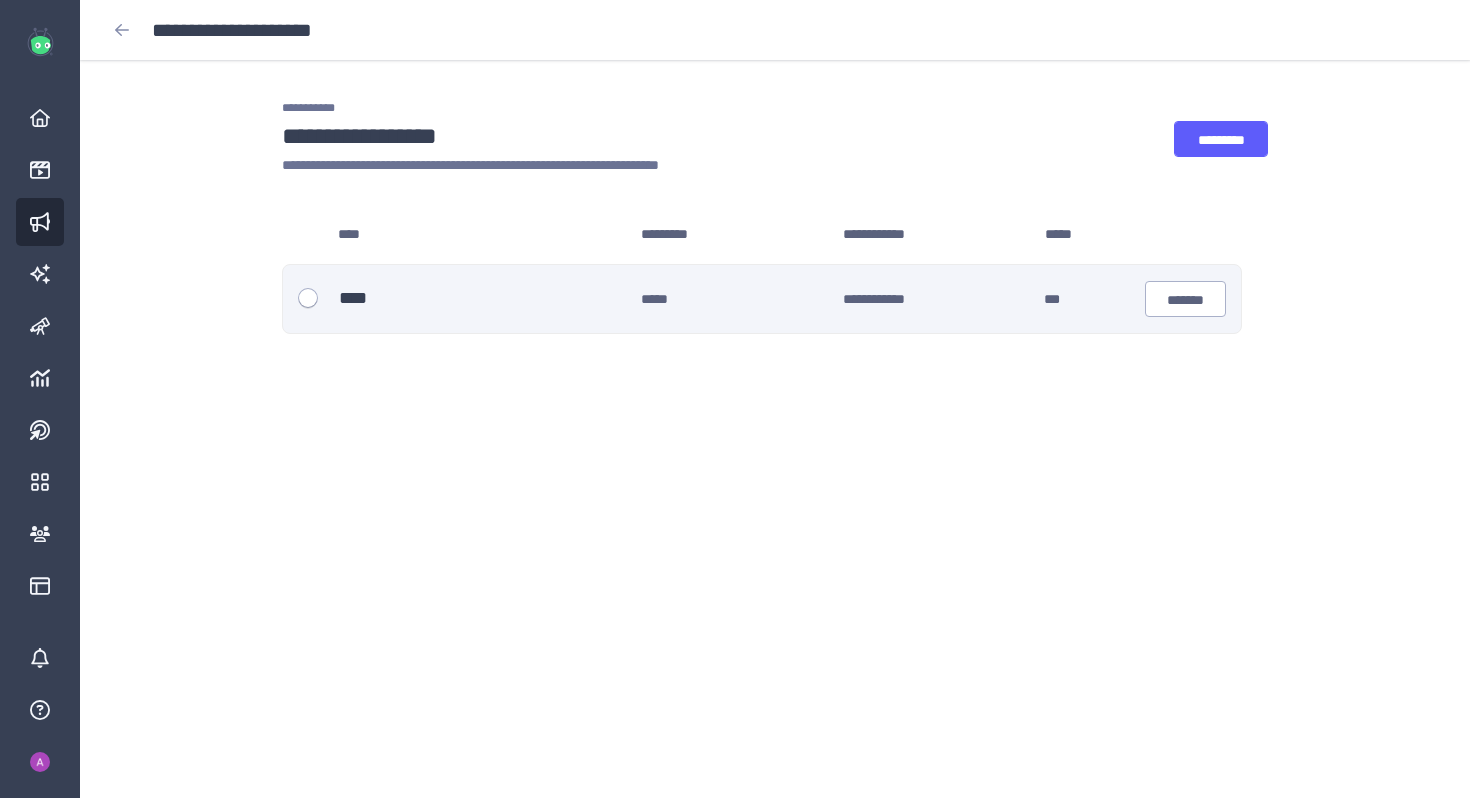 click on "**********" at bounding box center [762, 299] 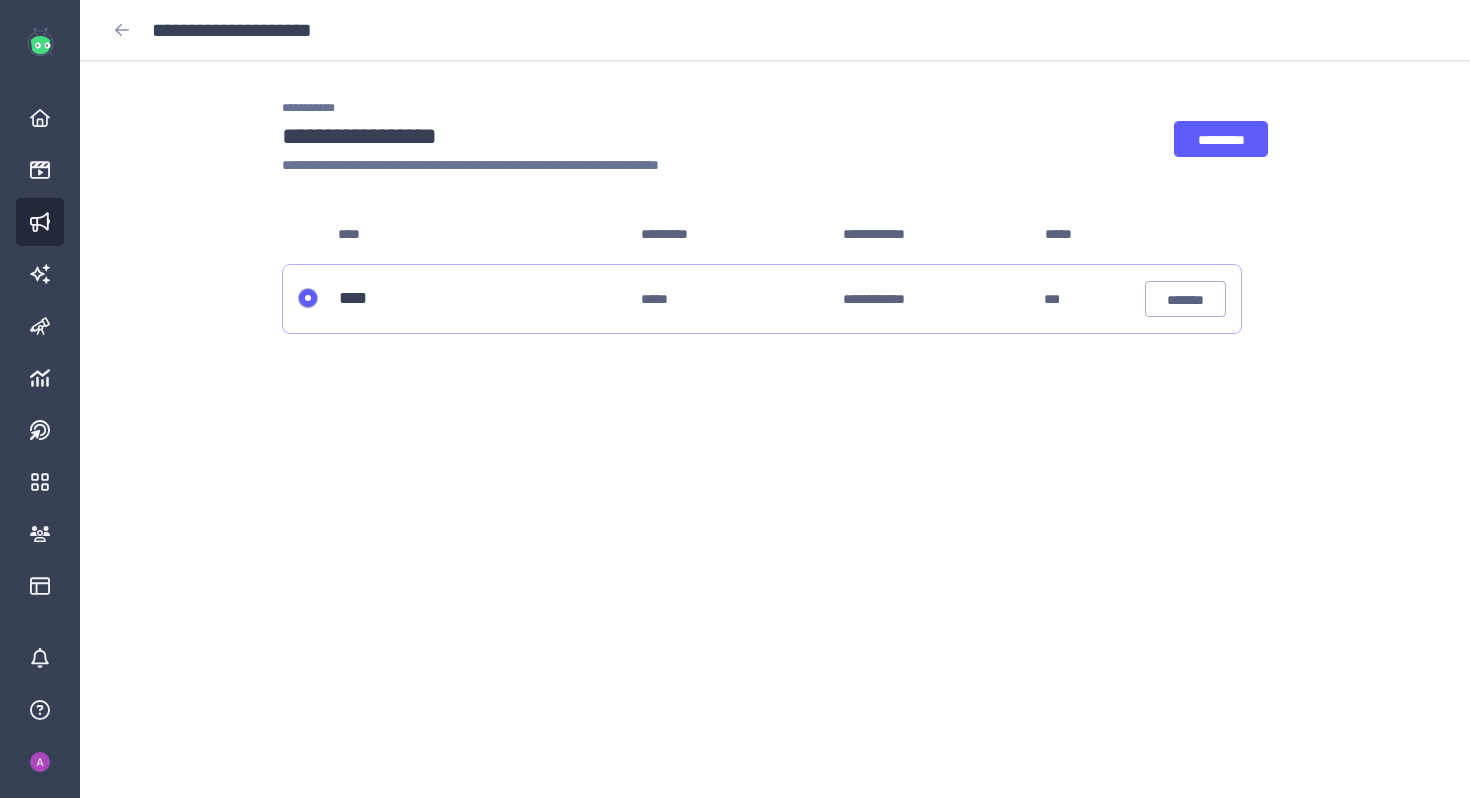 click on "****           *********" at bounding box center [1217, 139] 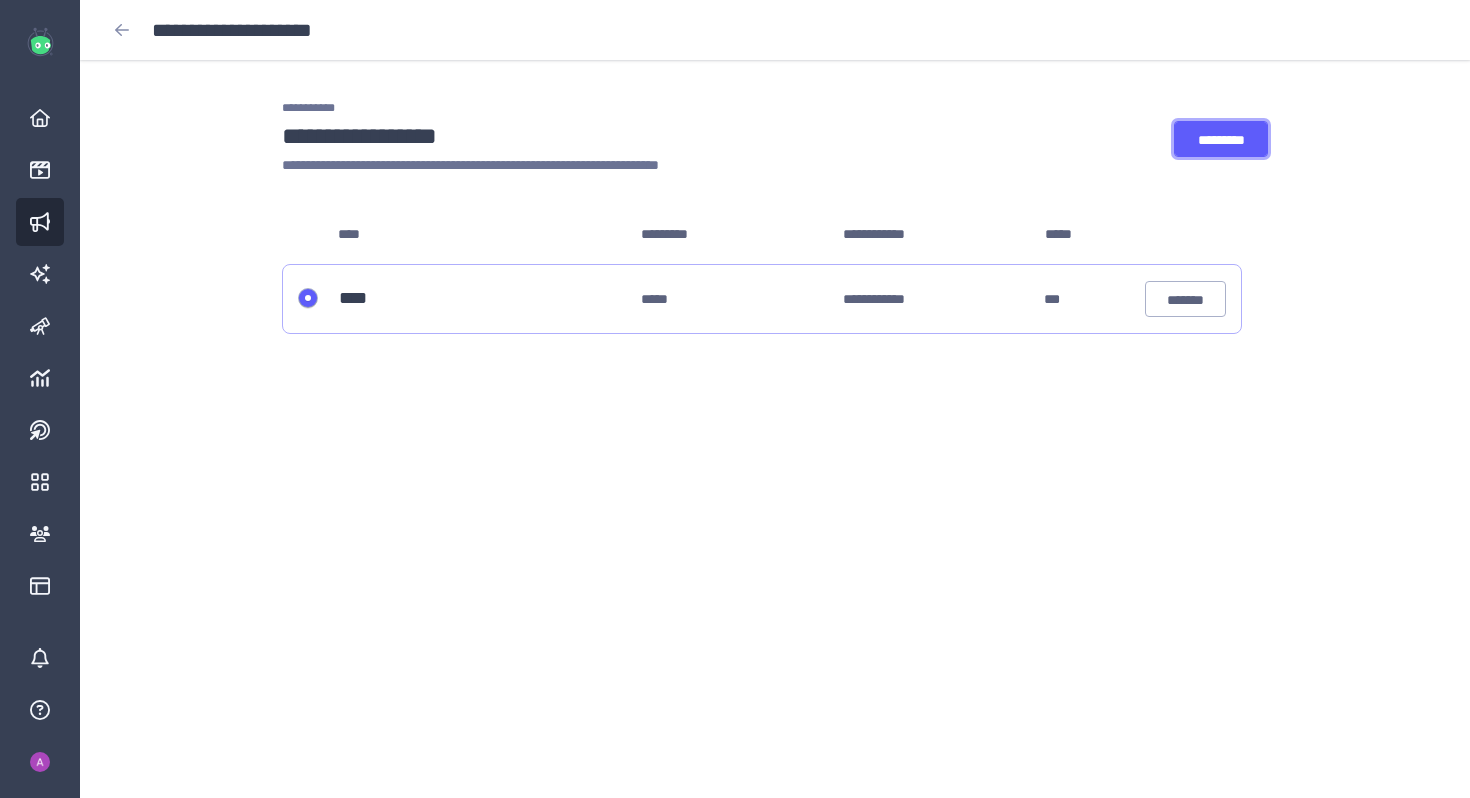 click on "*********" at bounding box center [1221, 139] 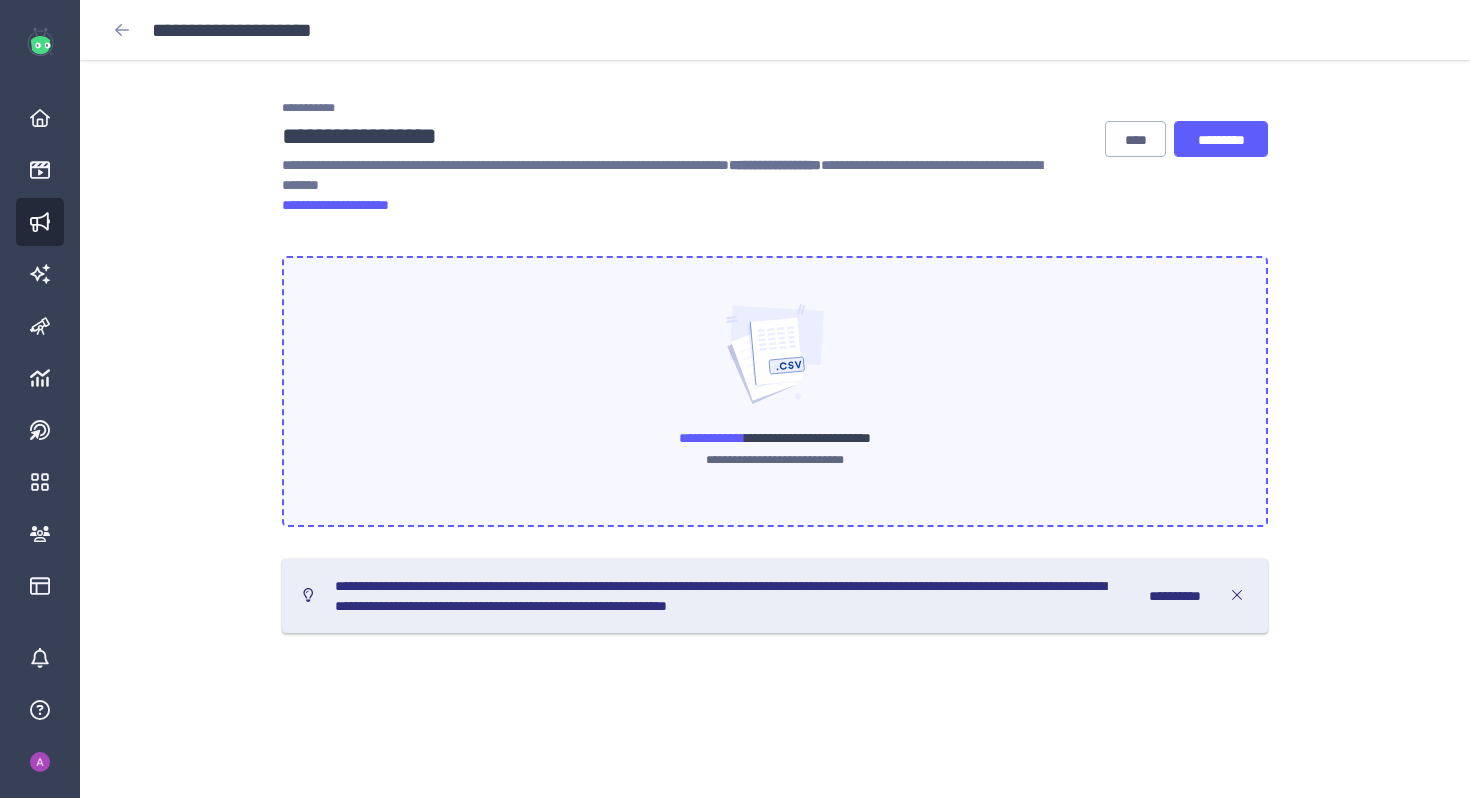 click at bounding box center [775, 391] 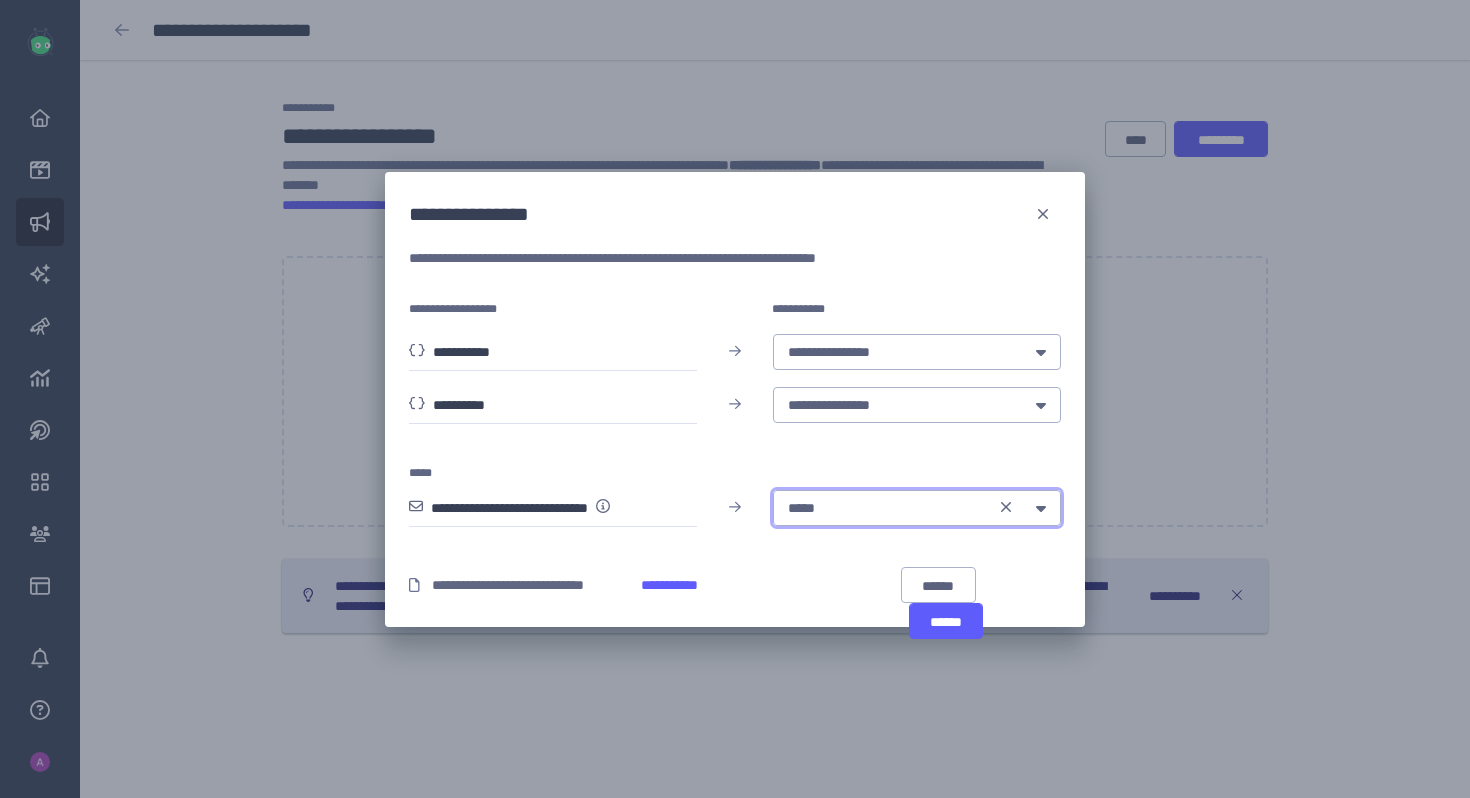 click on "*****" at bounding box center [886, 508] 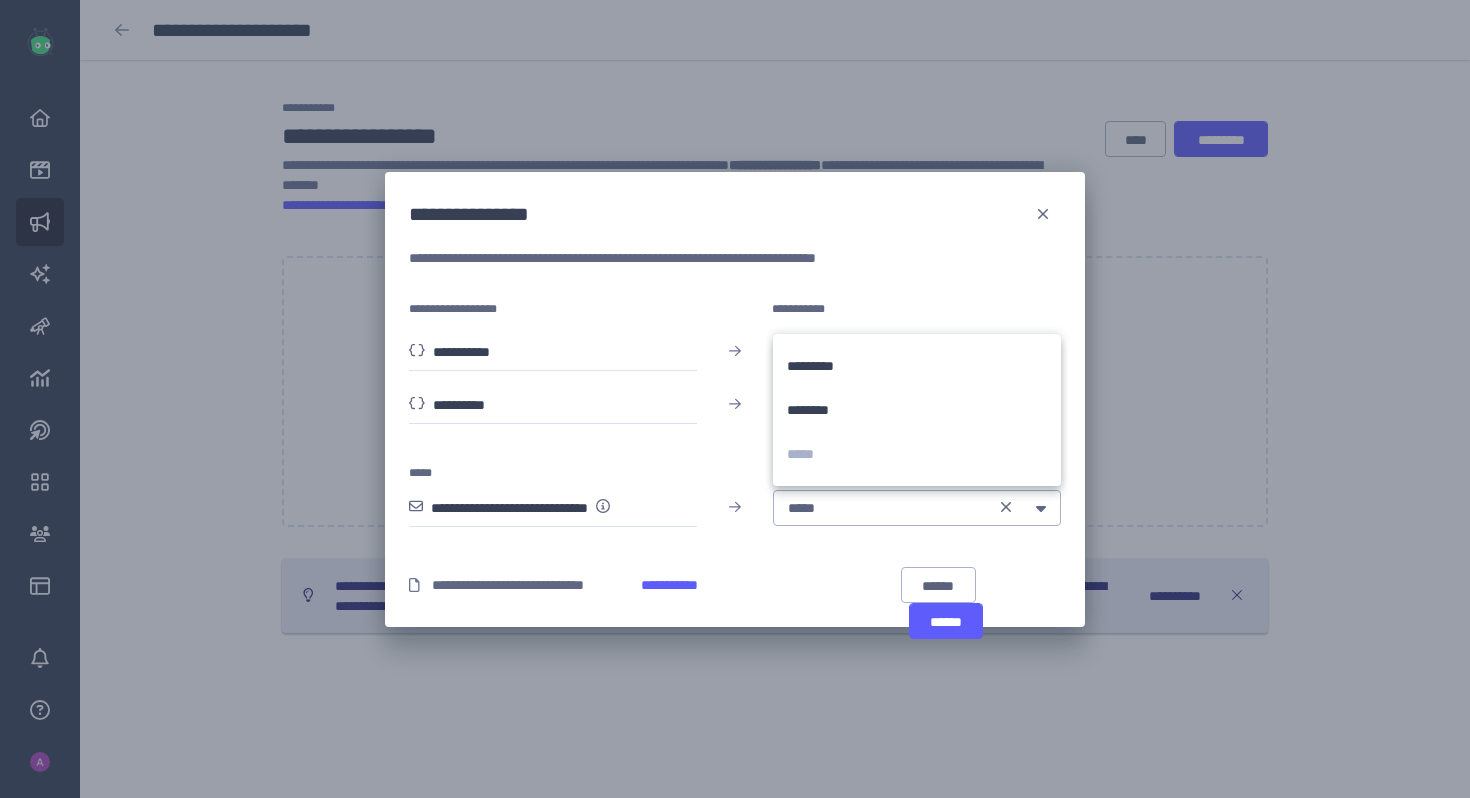 click on "*****" at bounding box center (735, 465) 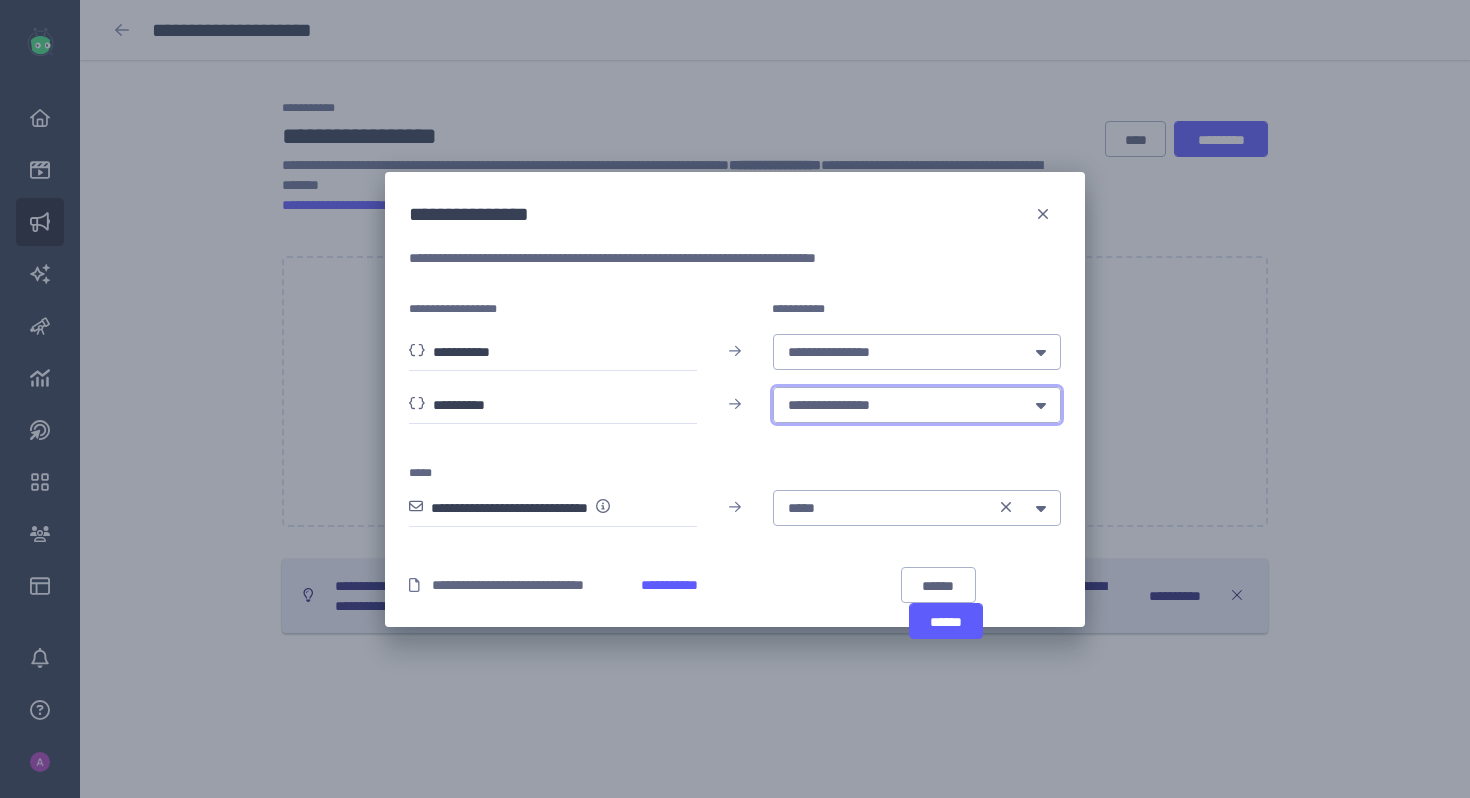 click on "**********" at bounding box center [900, 405] 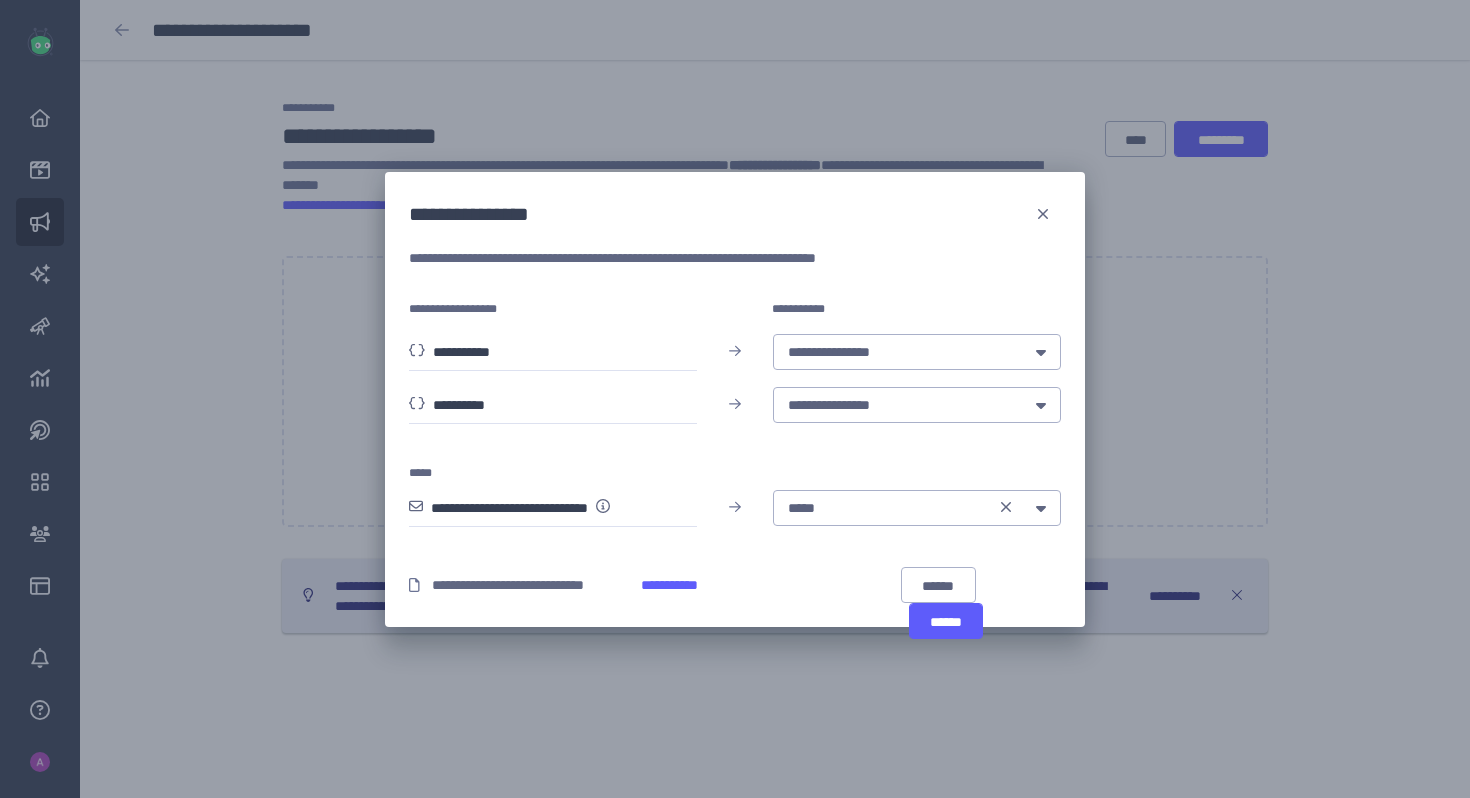 click on "**********" at bounding box center (735, 391) 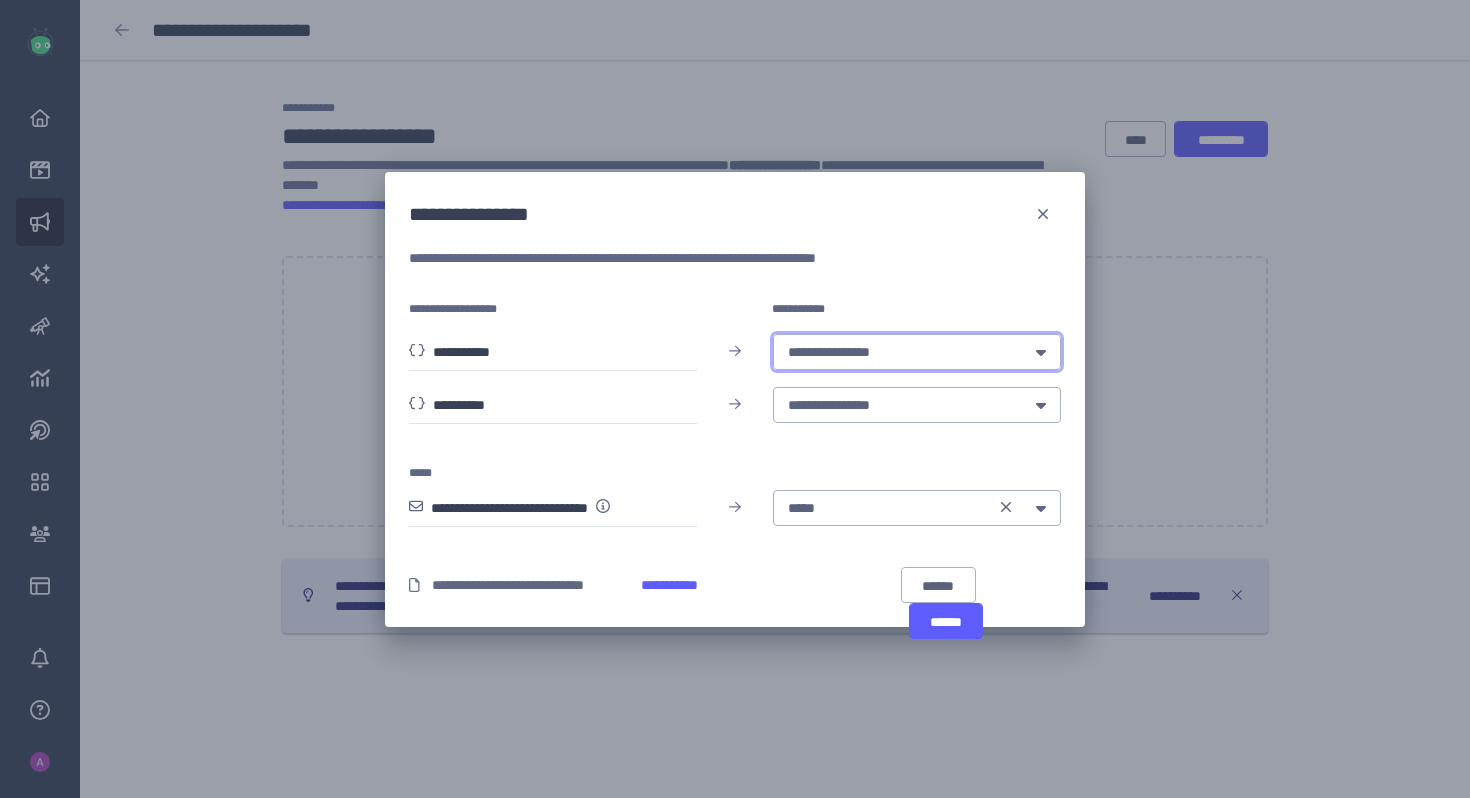 click on "**********" at bounding box center (900, 352) 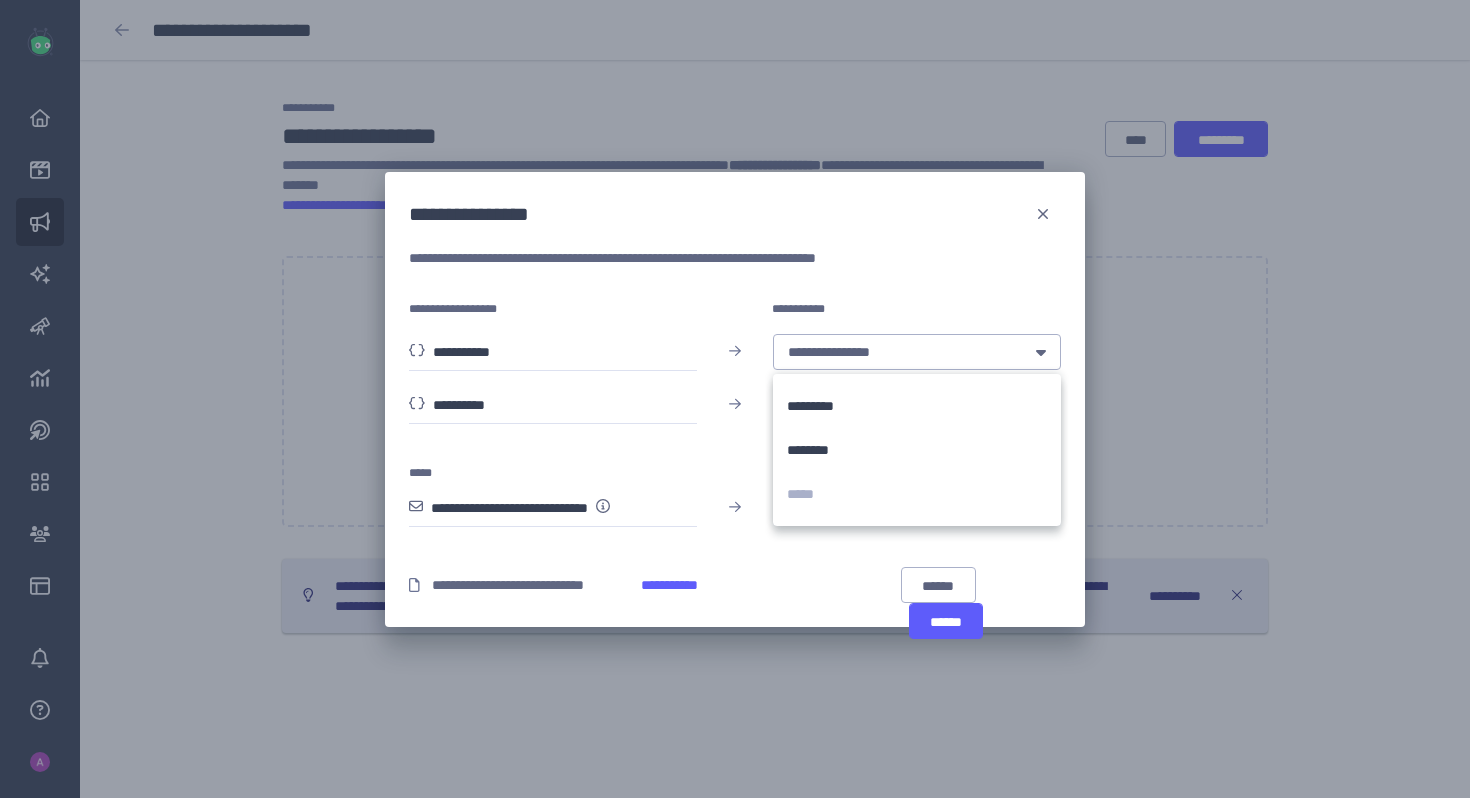 click on "**********" at bounding box center [735, 391] 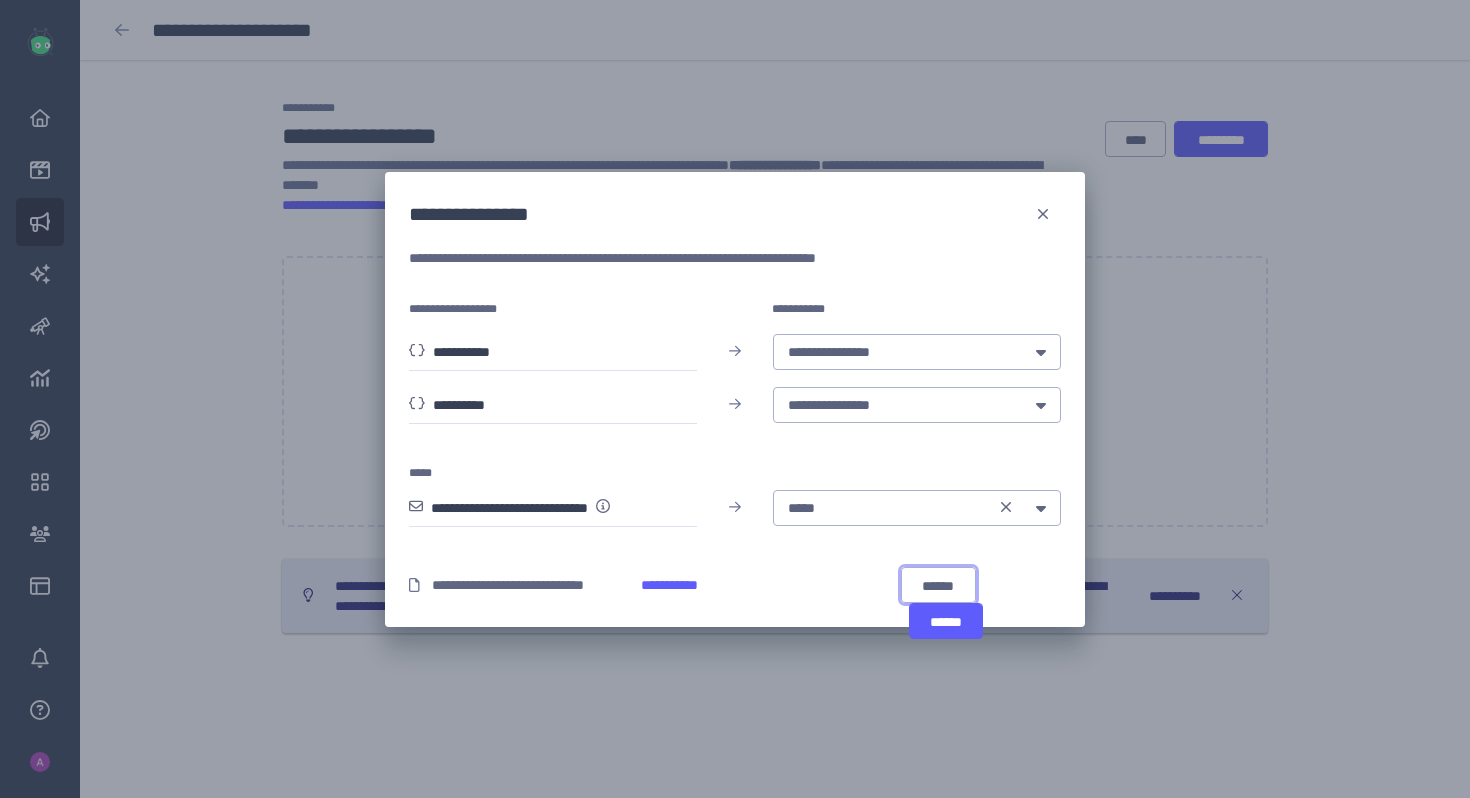 click on "******" at bounding box center (938, 586) 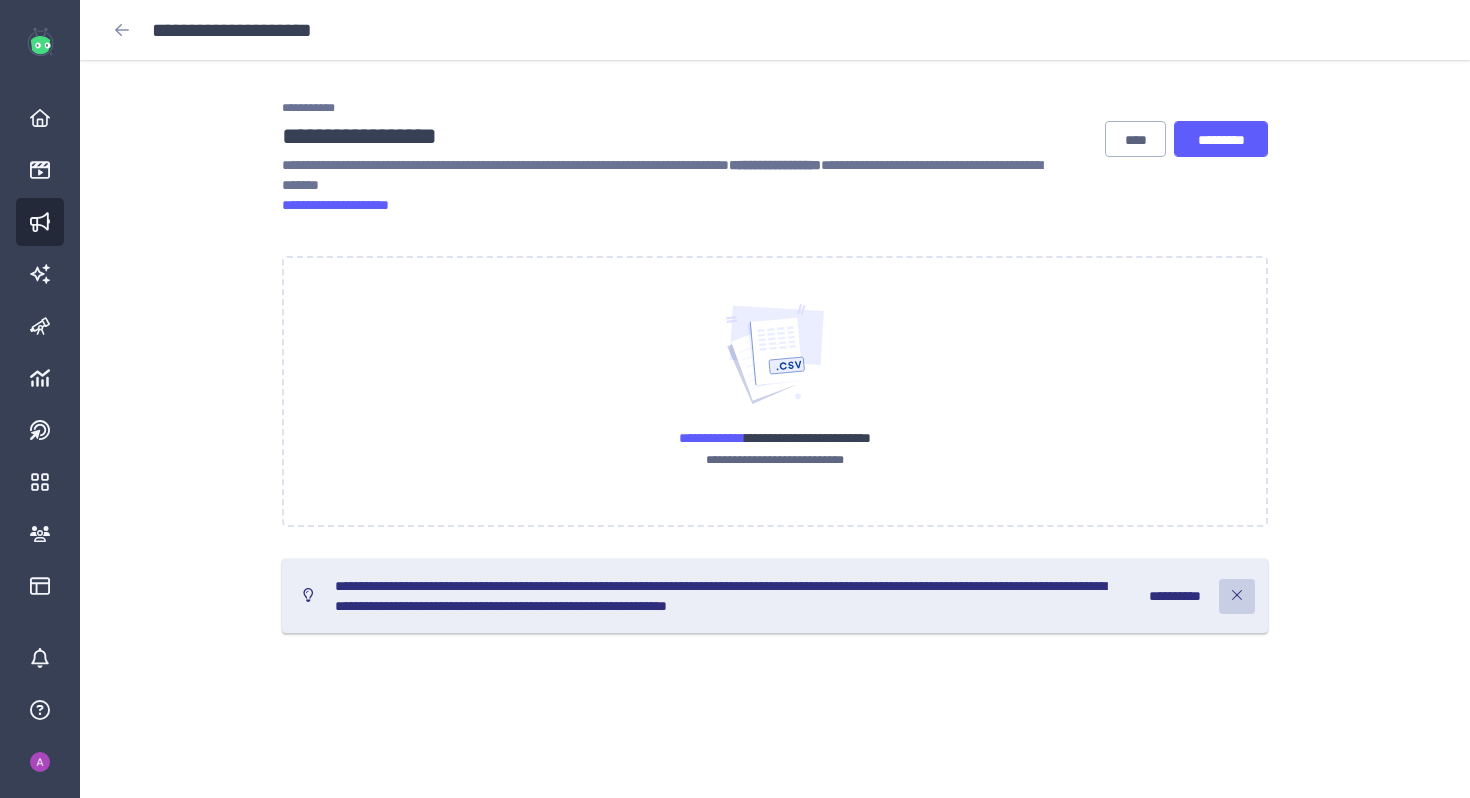 click 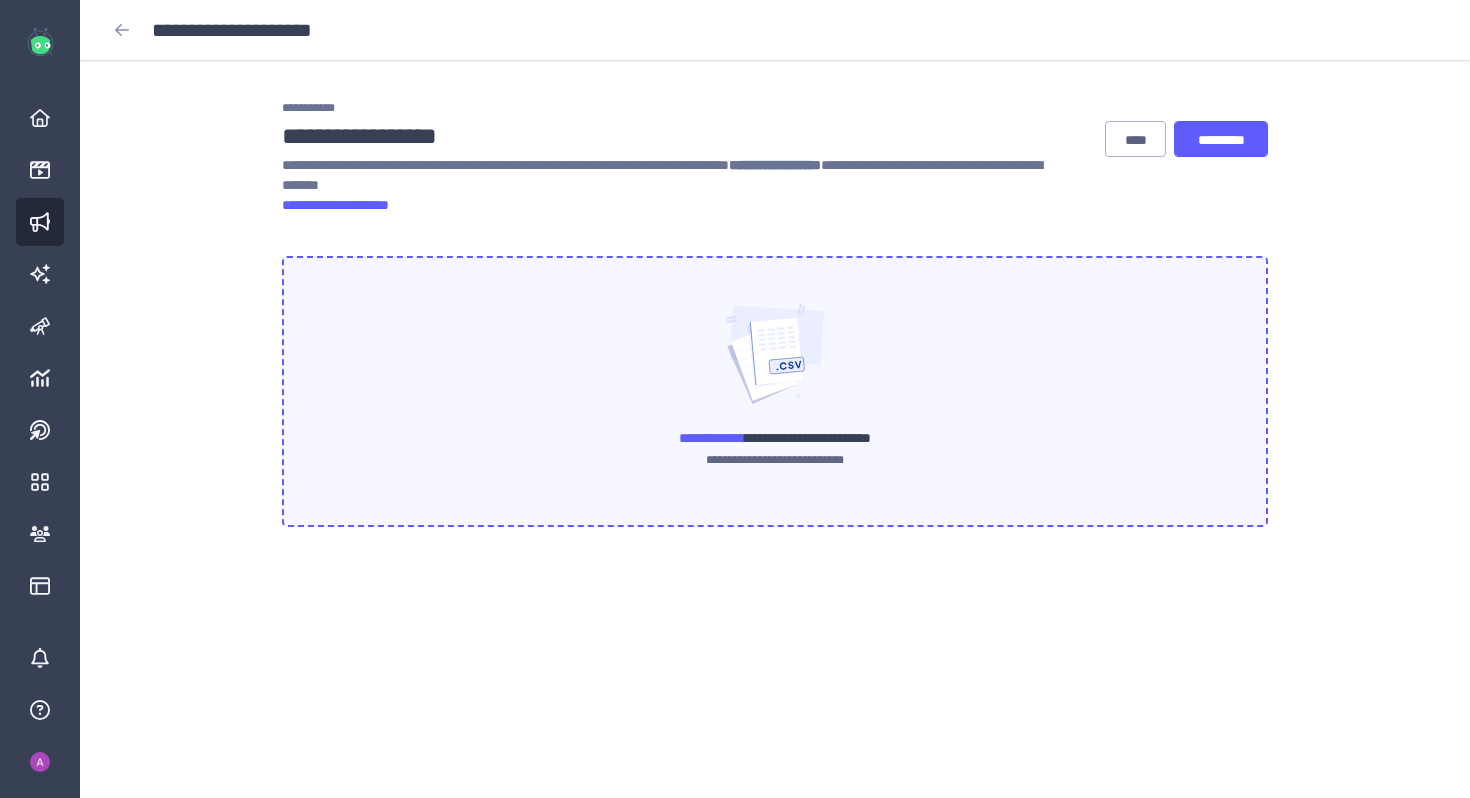 click on "**********" at bounding box center (775, 460) 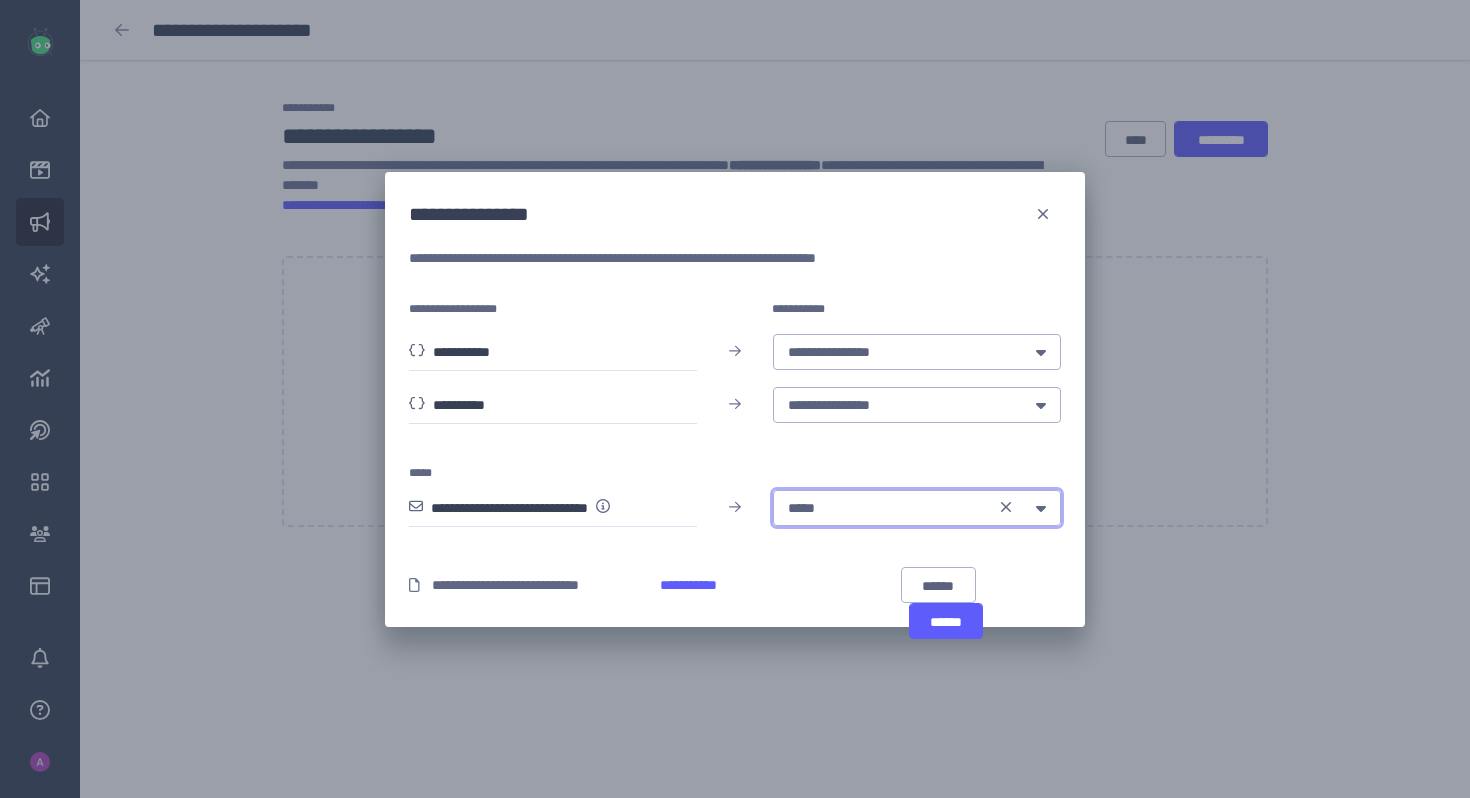 click on "*****" at bounding box center (886, 508) 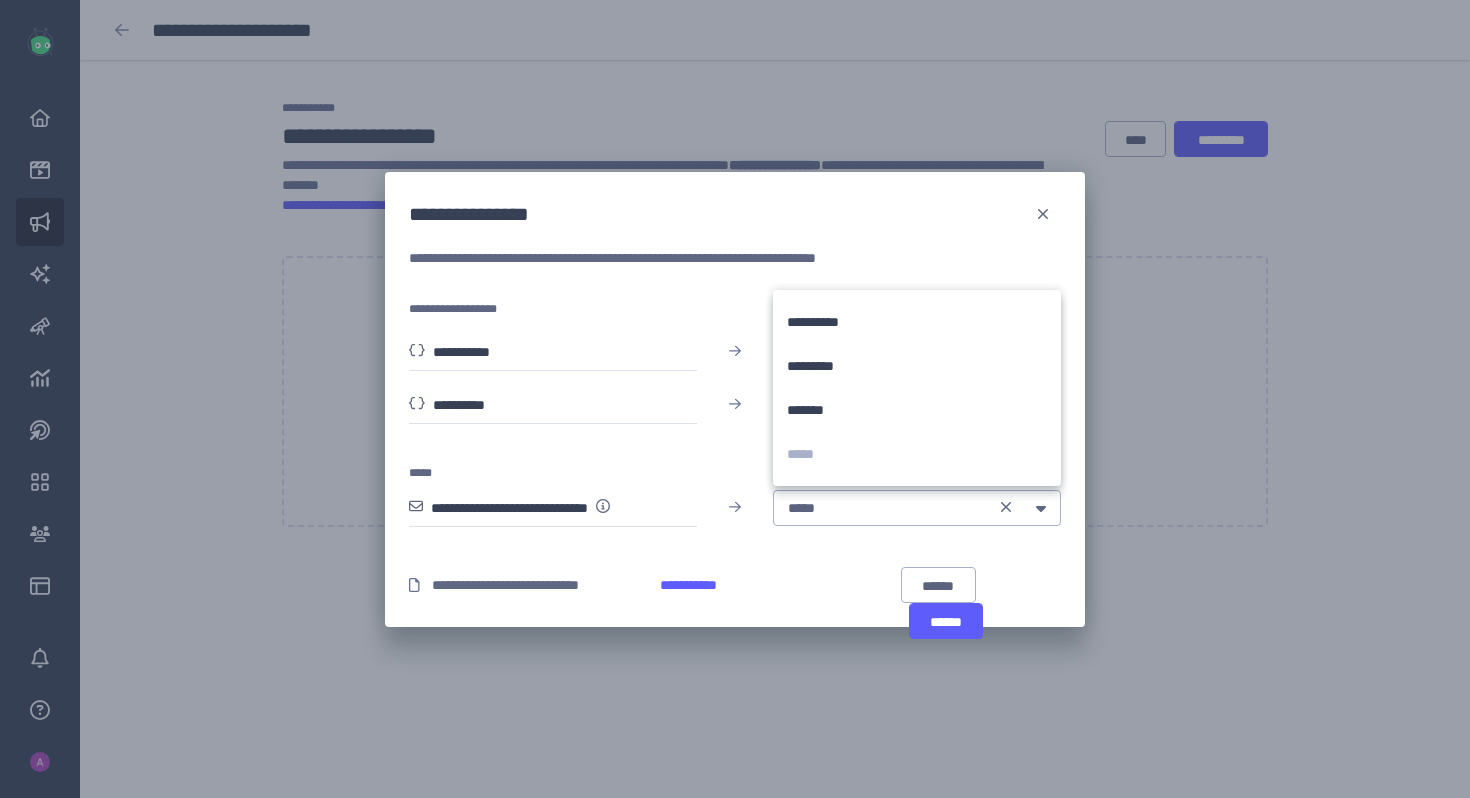 click on "**********" at bounding box center (735, 399) 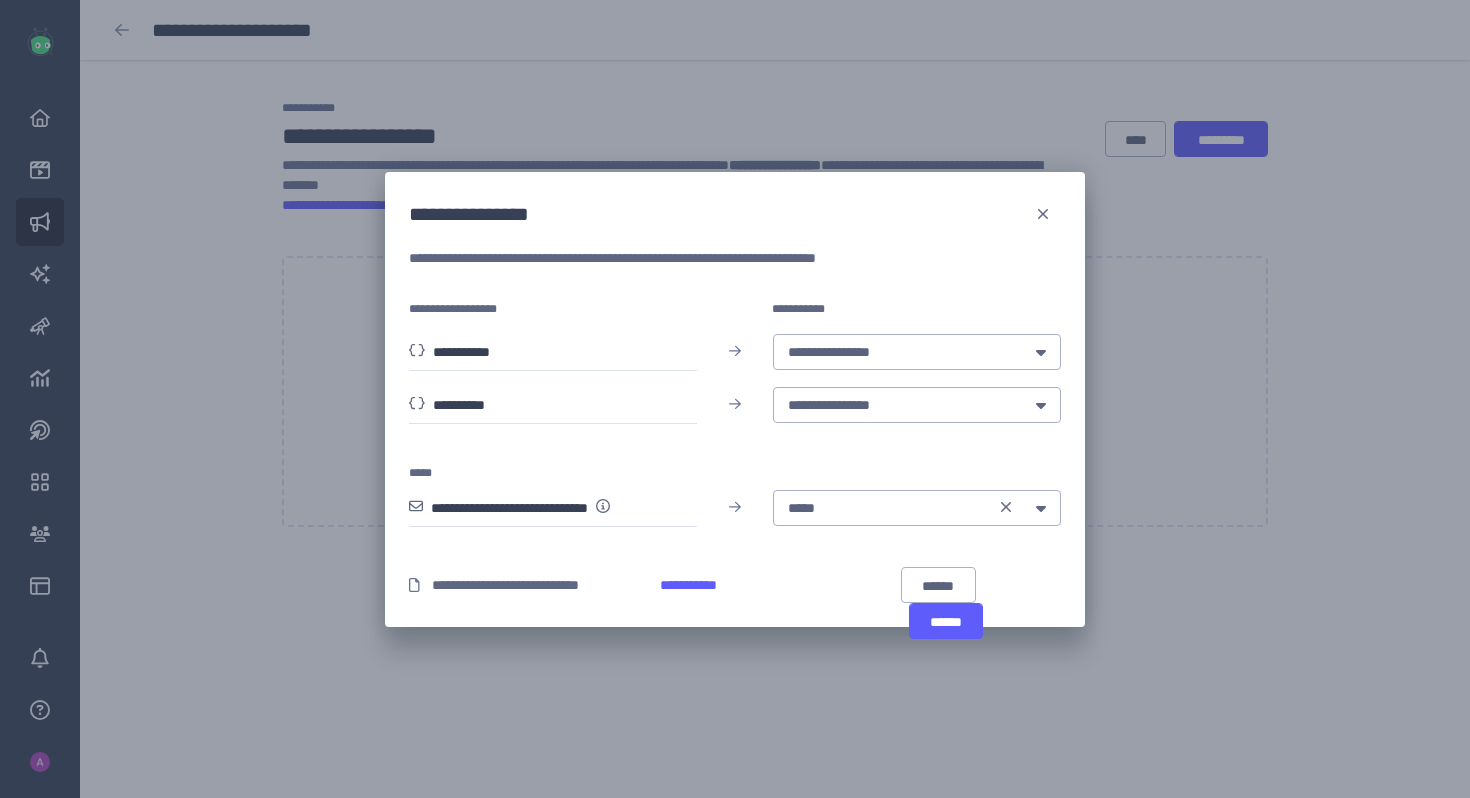click on "**********" at bounding box center [540, 585] 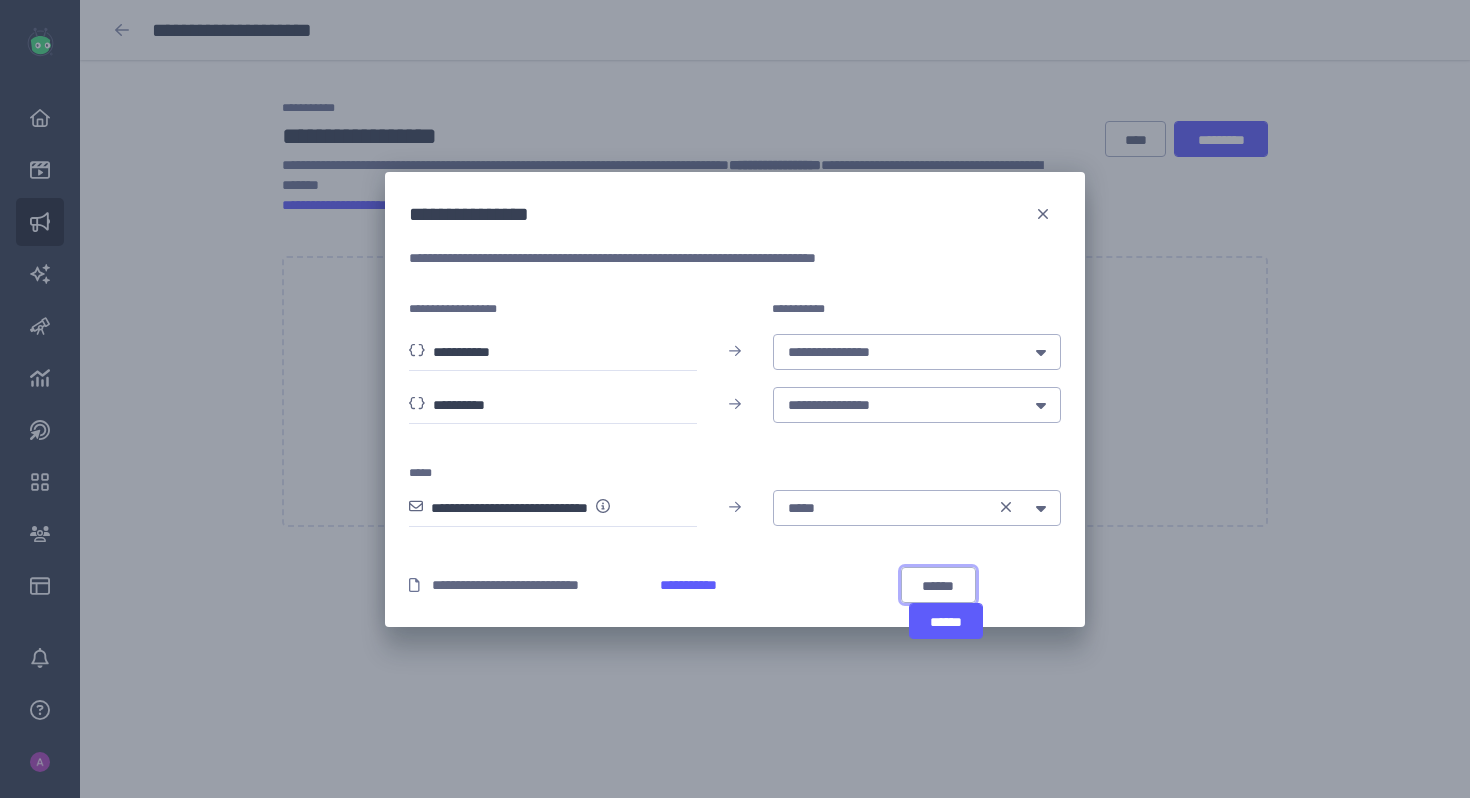 click on "******" at bounding box center (938, 586) 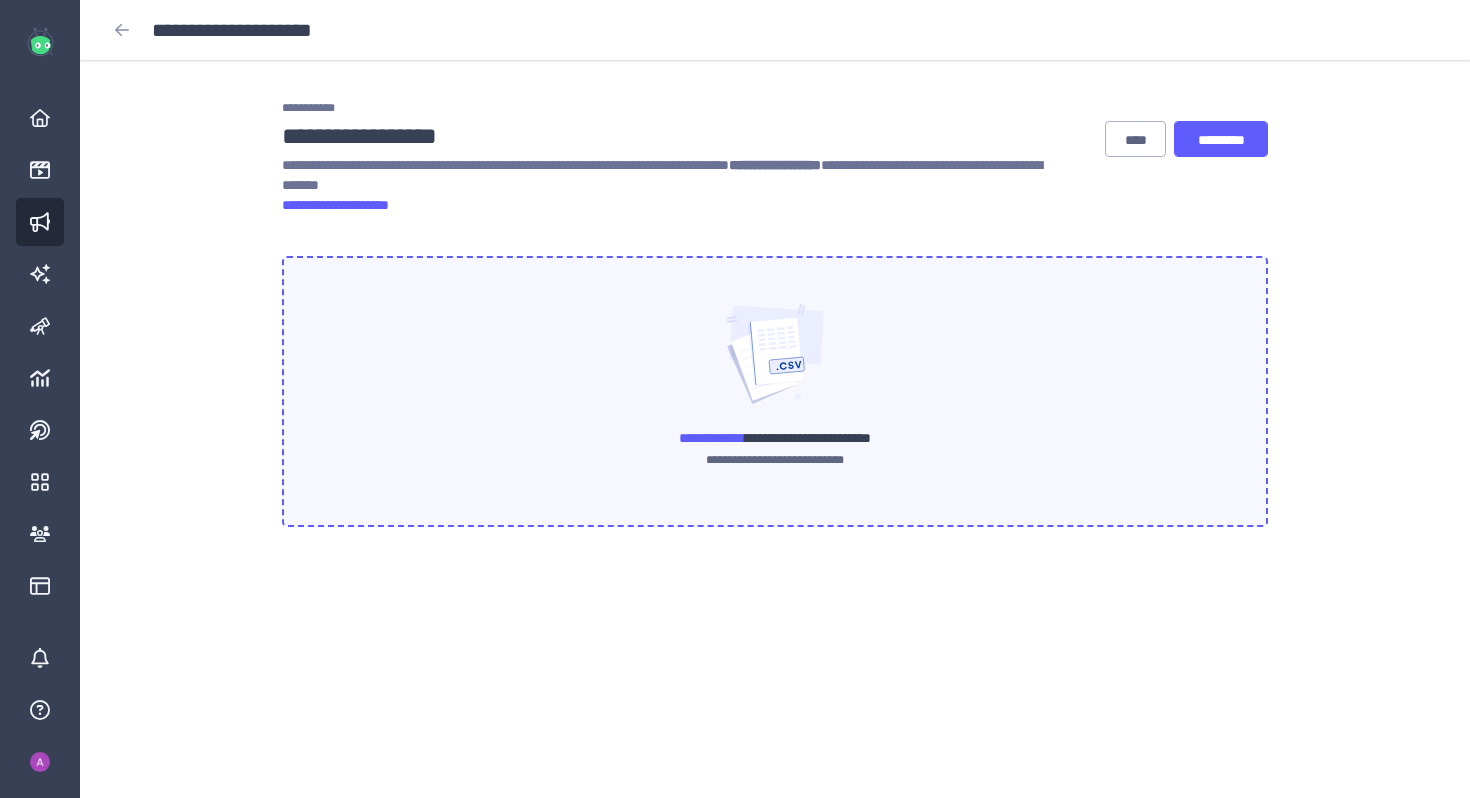 click on "**********" at bounding box center (712, 438) 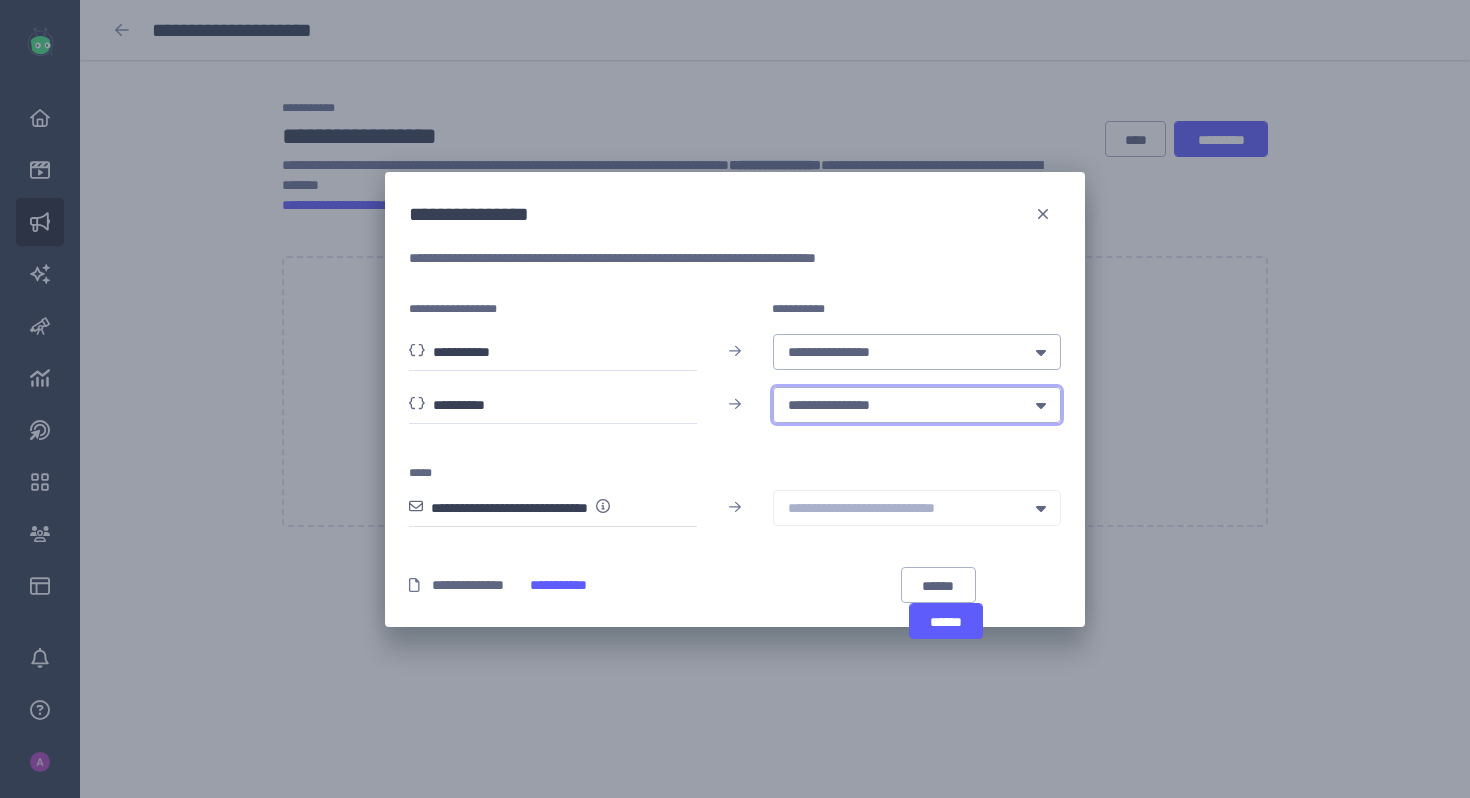 click on "**********" at bounding box center [917, 405] 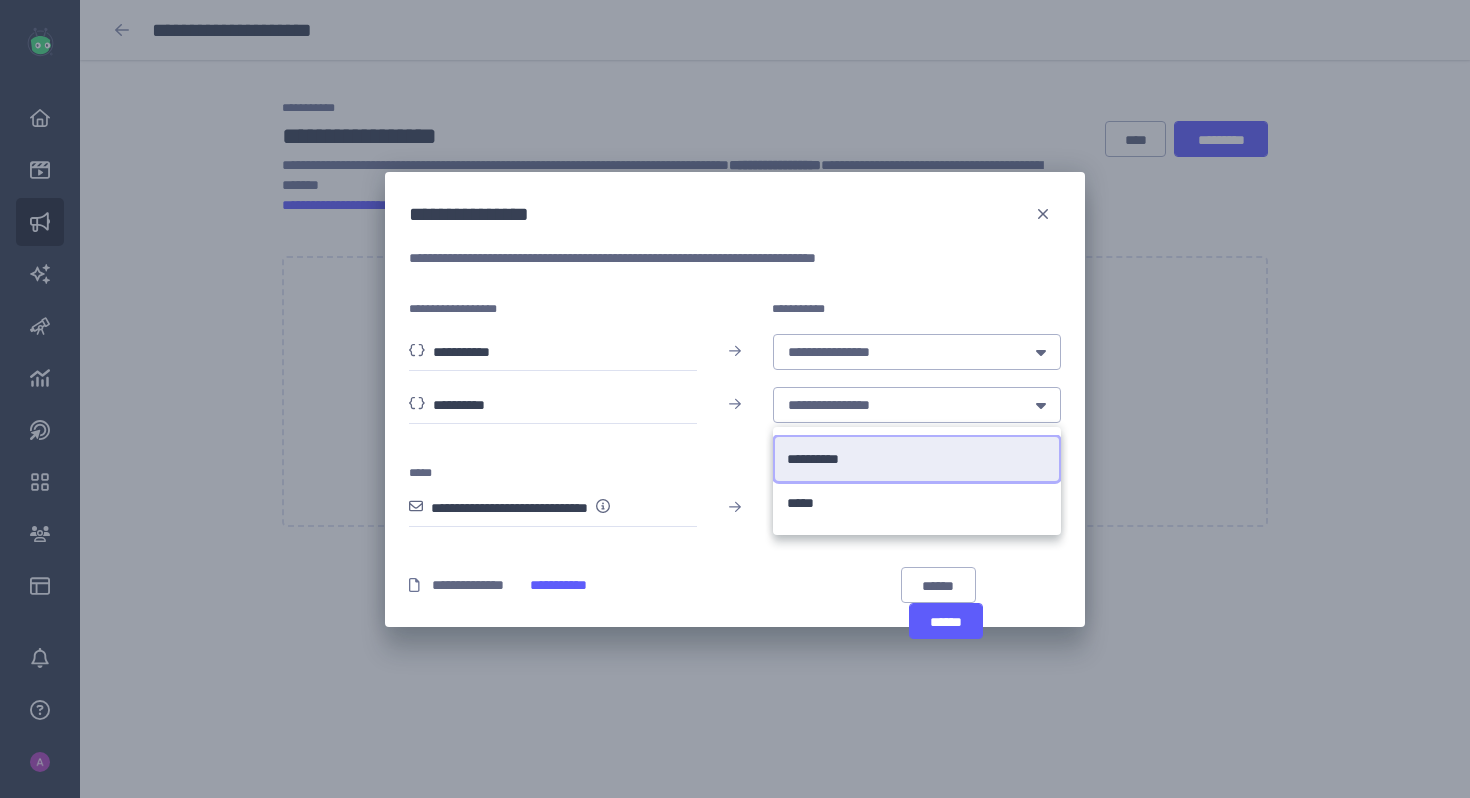click on "**********" at bounding box center [821, 459] 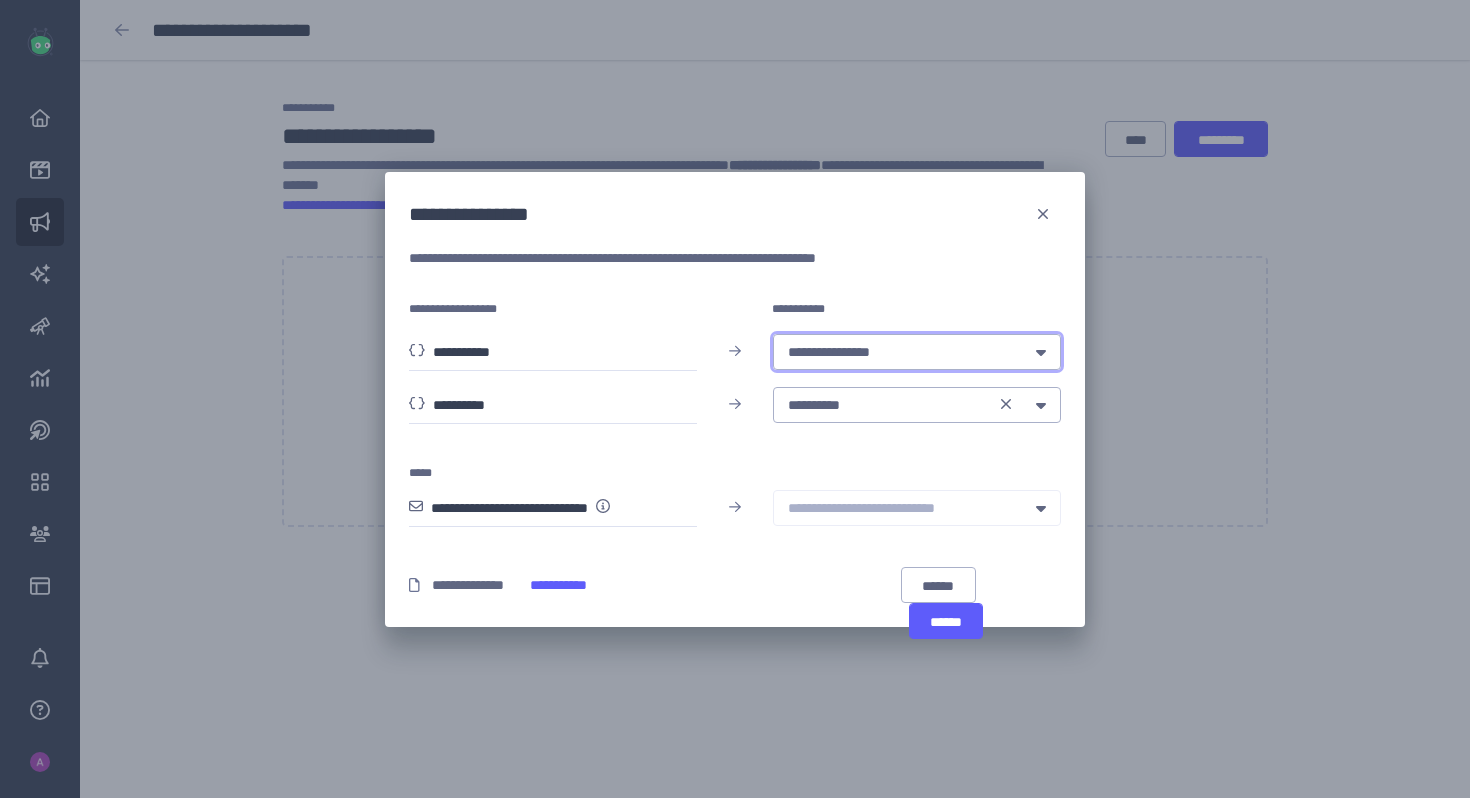 click on "**********" at bounding box center [900, 352] 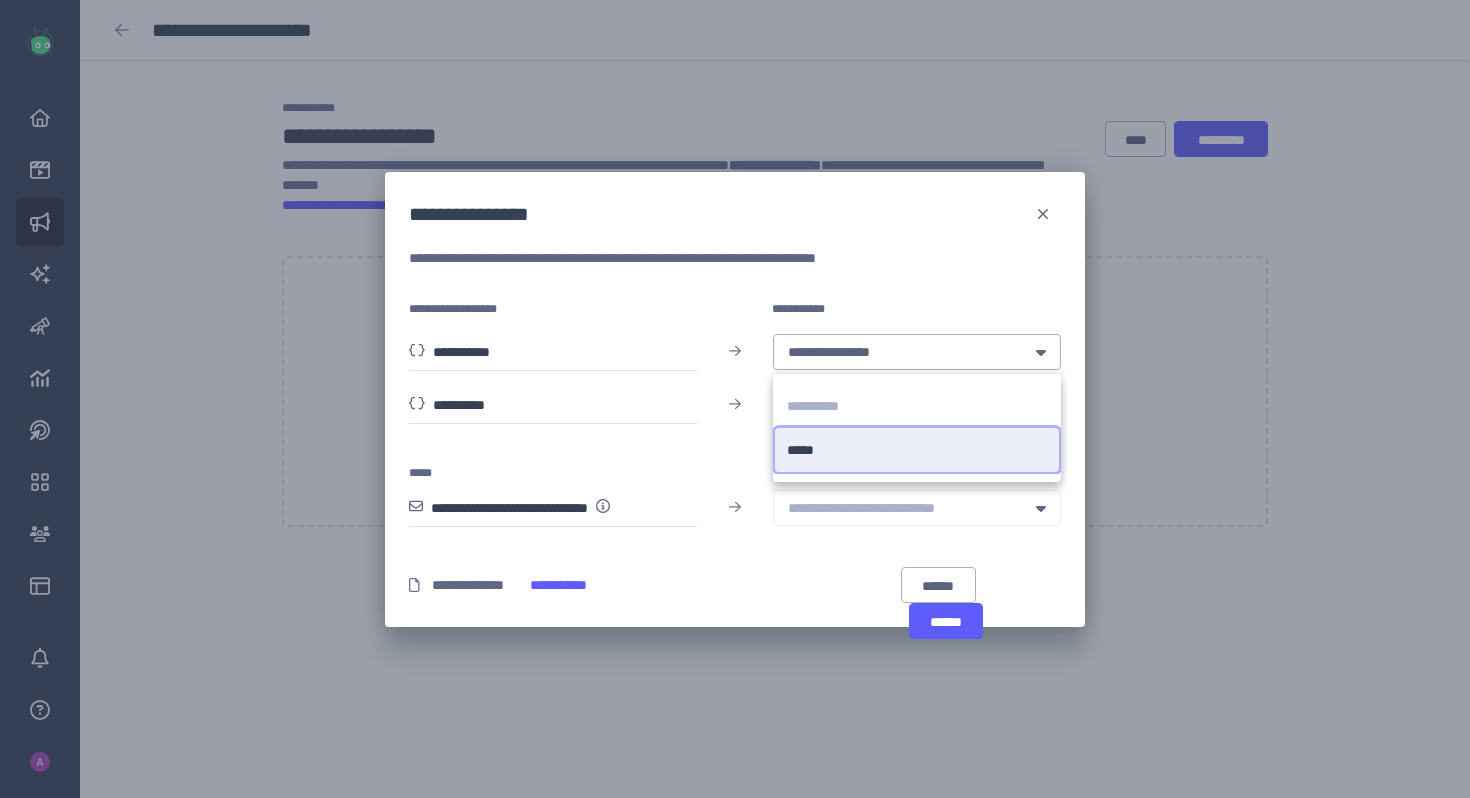 click on "*****   *****" at bounding box center [917, 450] 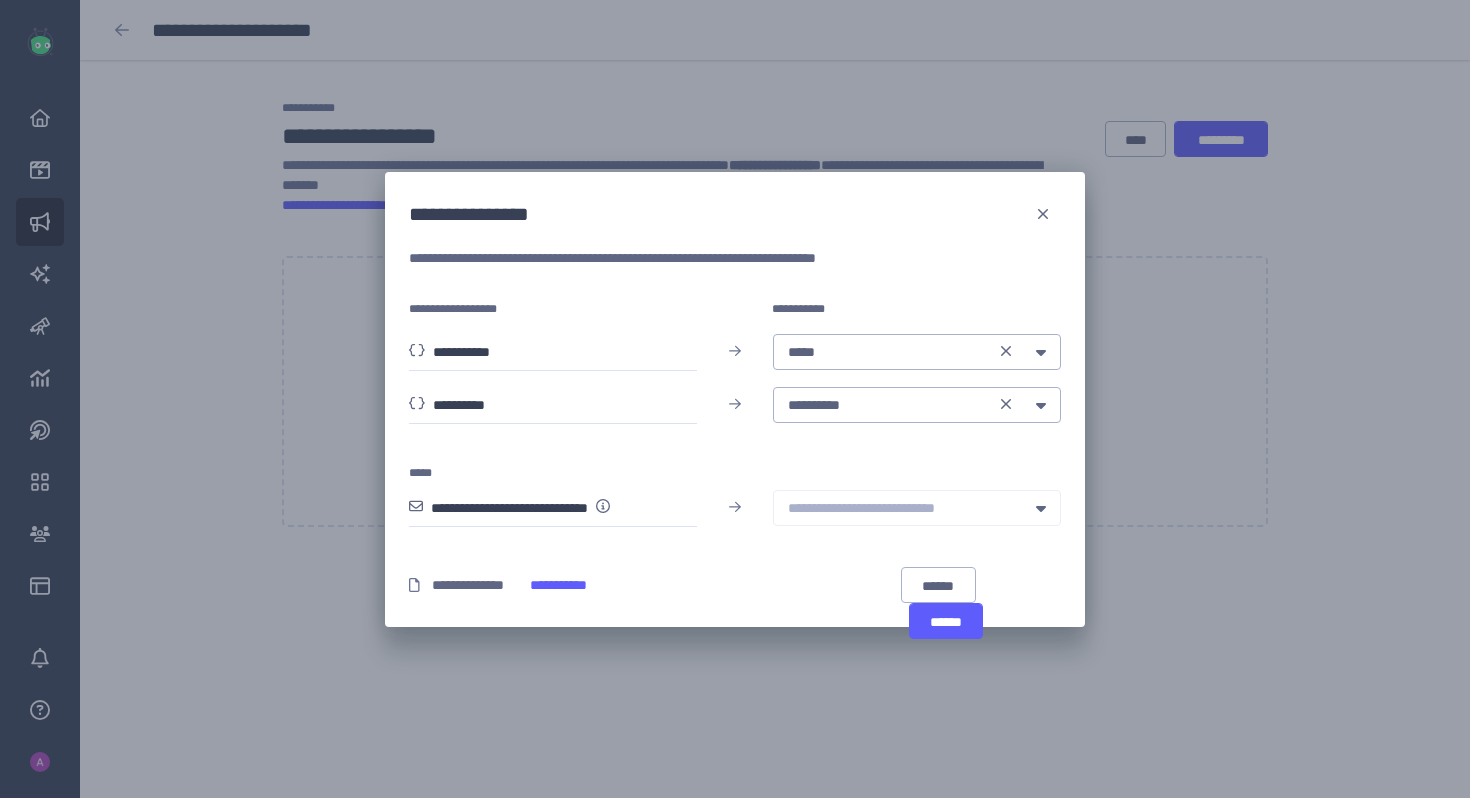 click at bounding box center (917, 465) 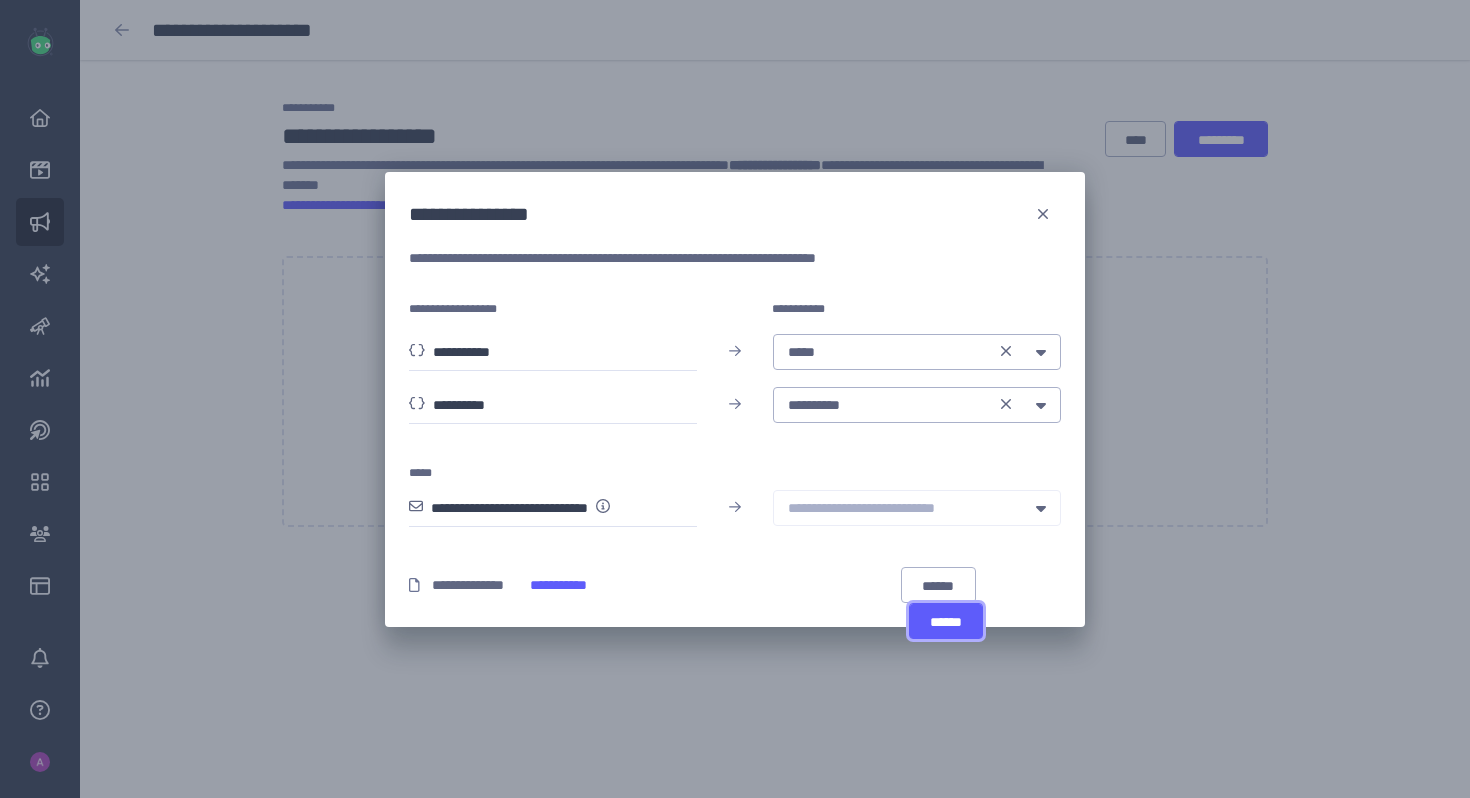 click on "******" at bounding box center (946, 622) 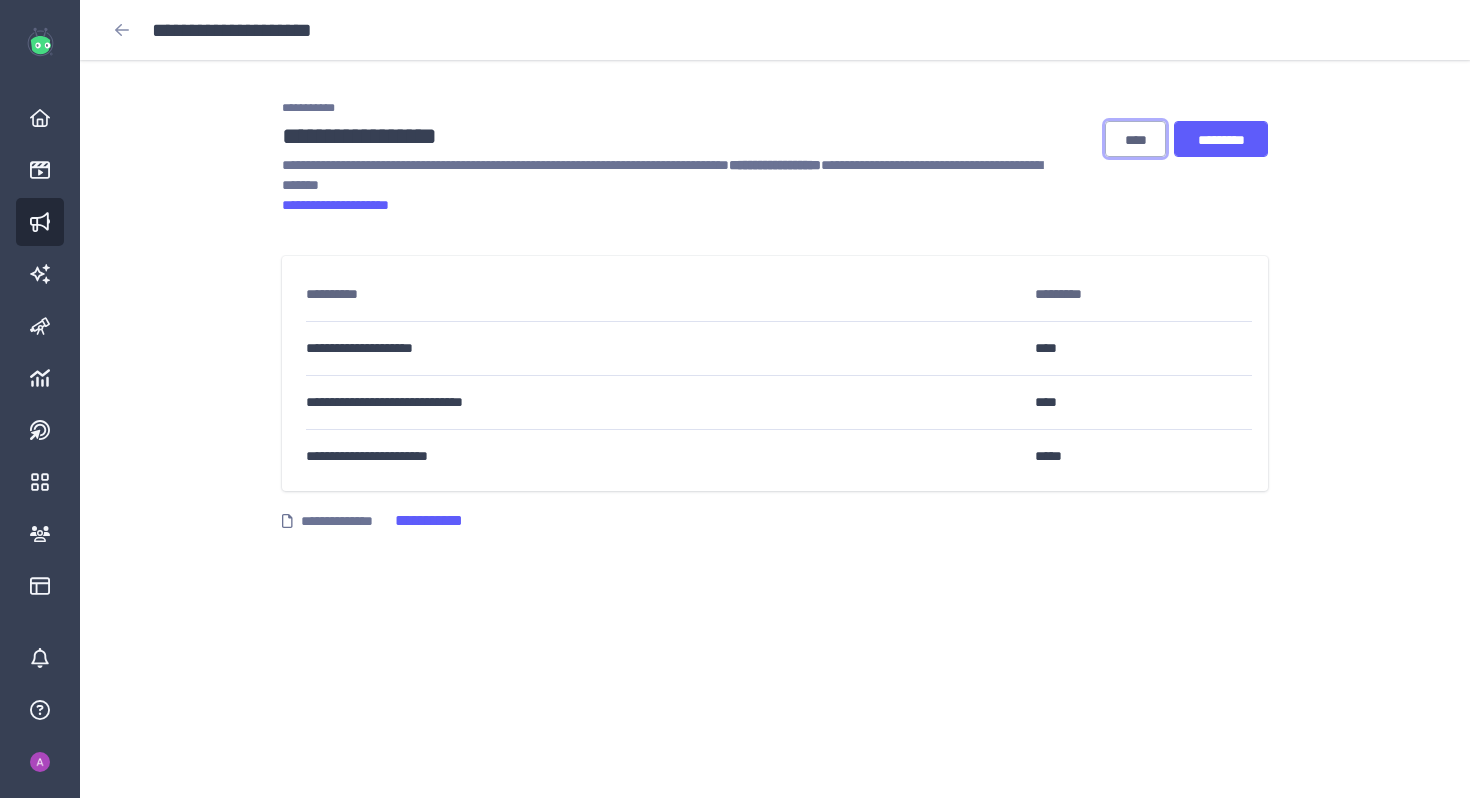 click on "****" at bounding box center [1135, 140] 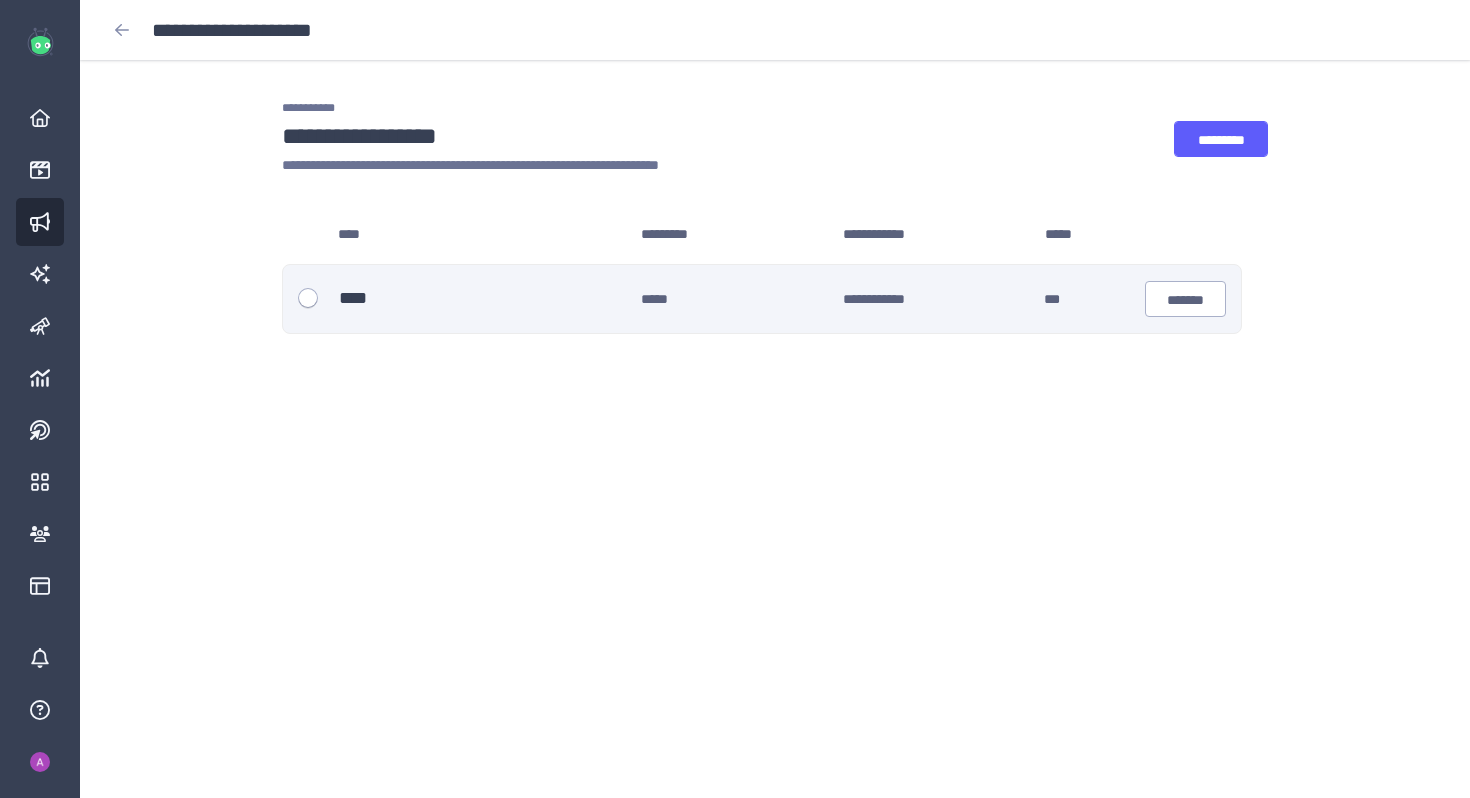 click on "**********" at bounding box center [762, 299] 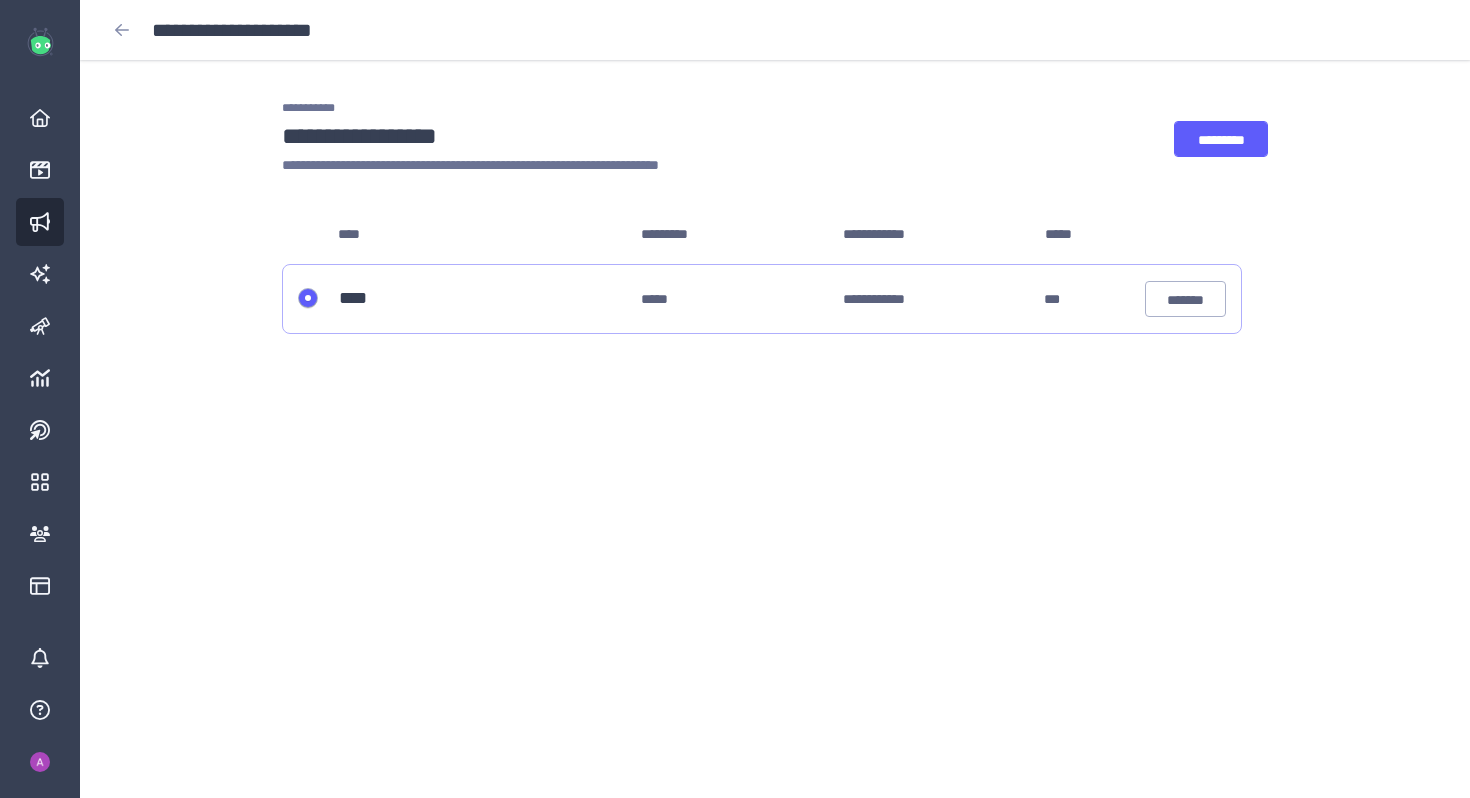 click on "**********" at bounding box center (775, 148) 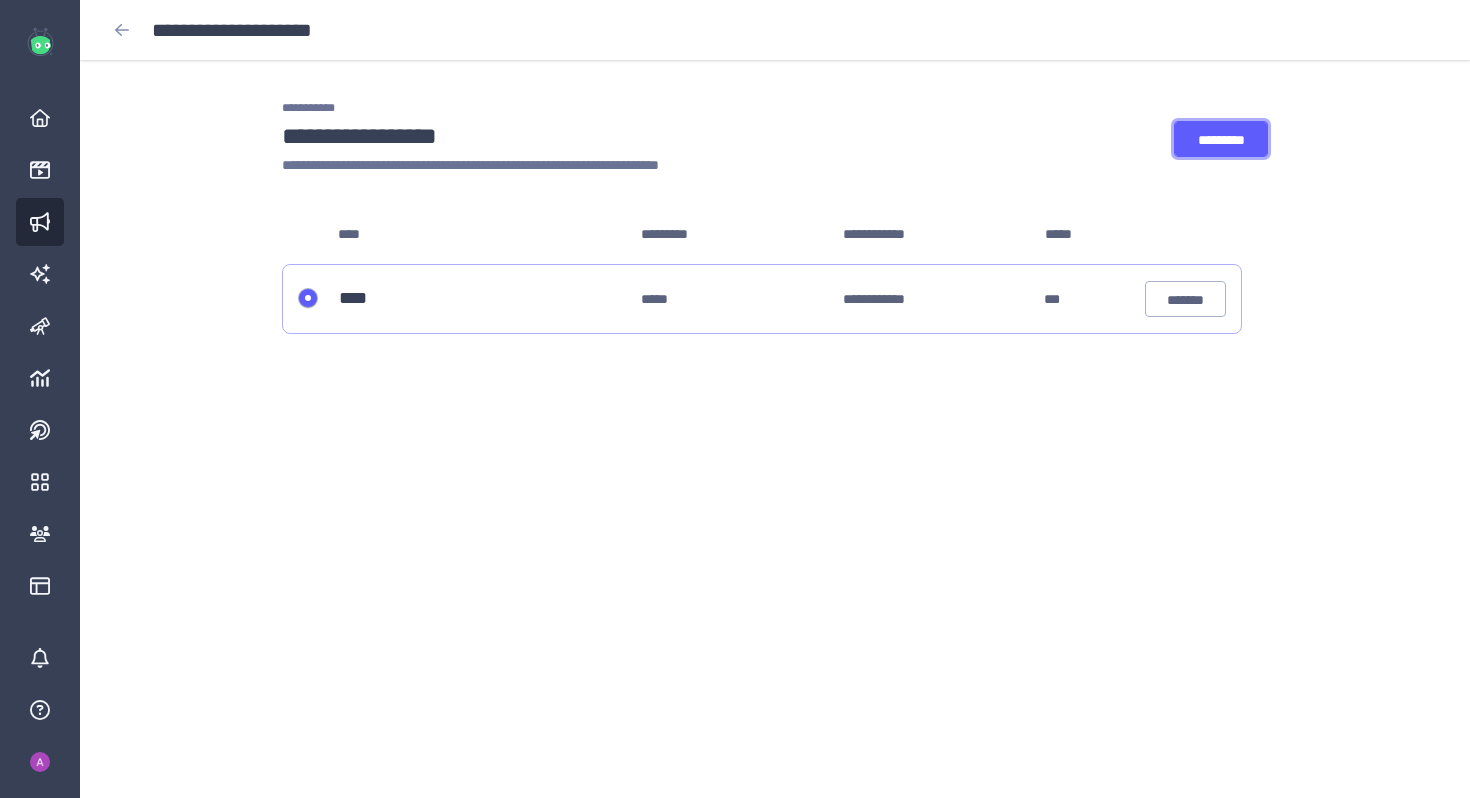 click on "*********" at bounding box center (1221, 140) 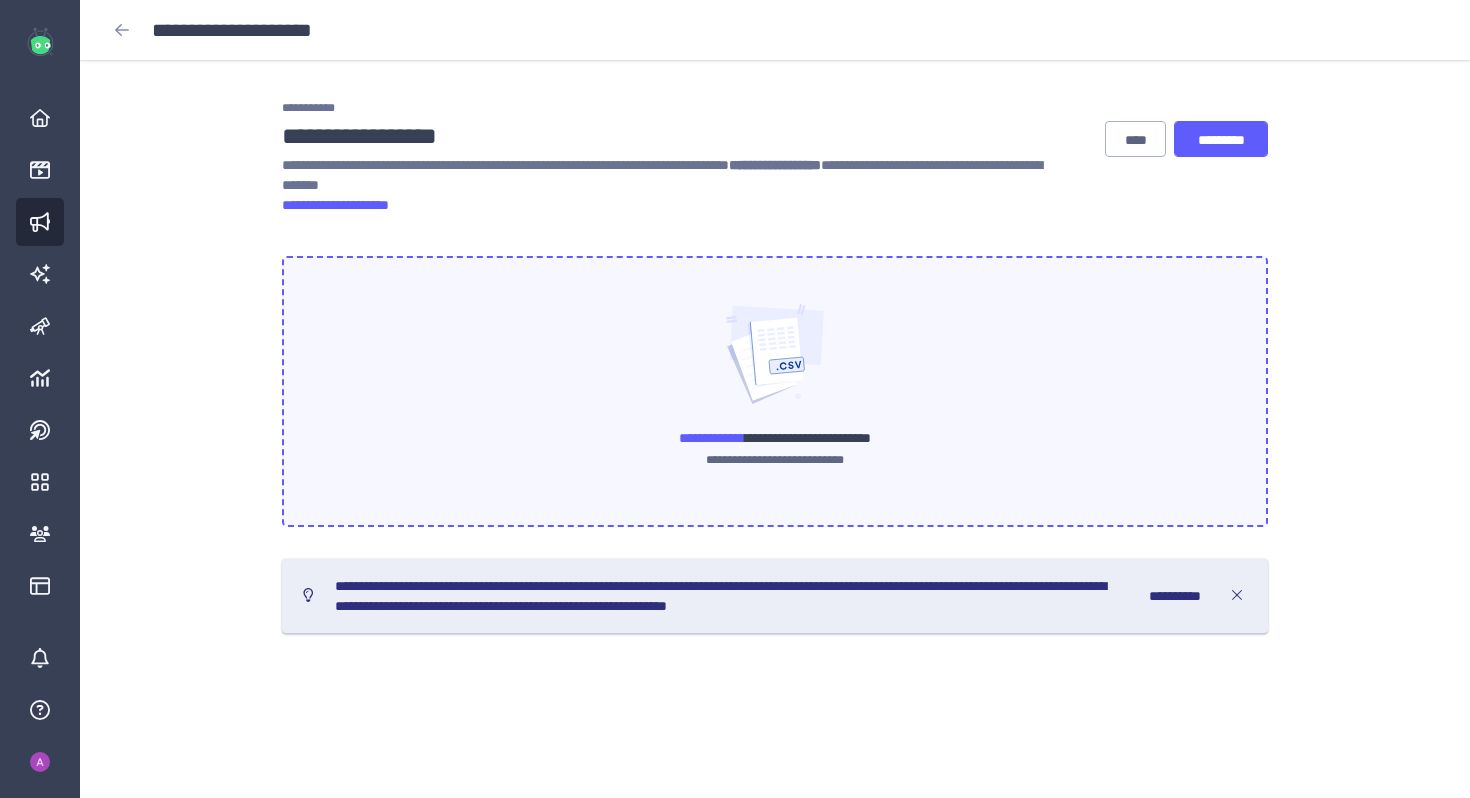 click at bounding box center (775, 354) 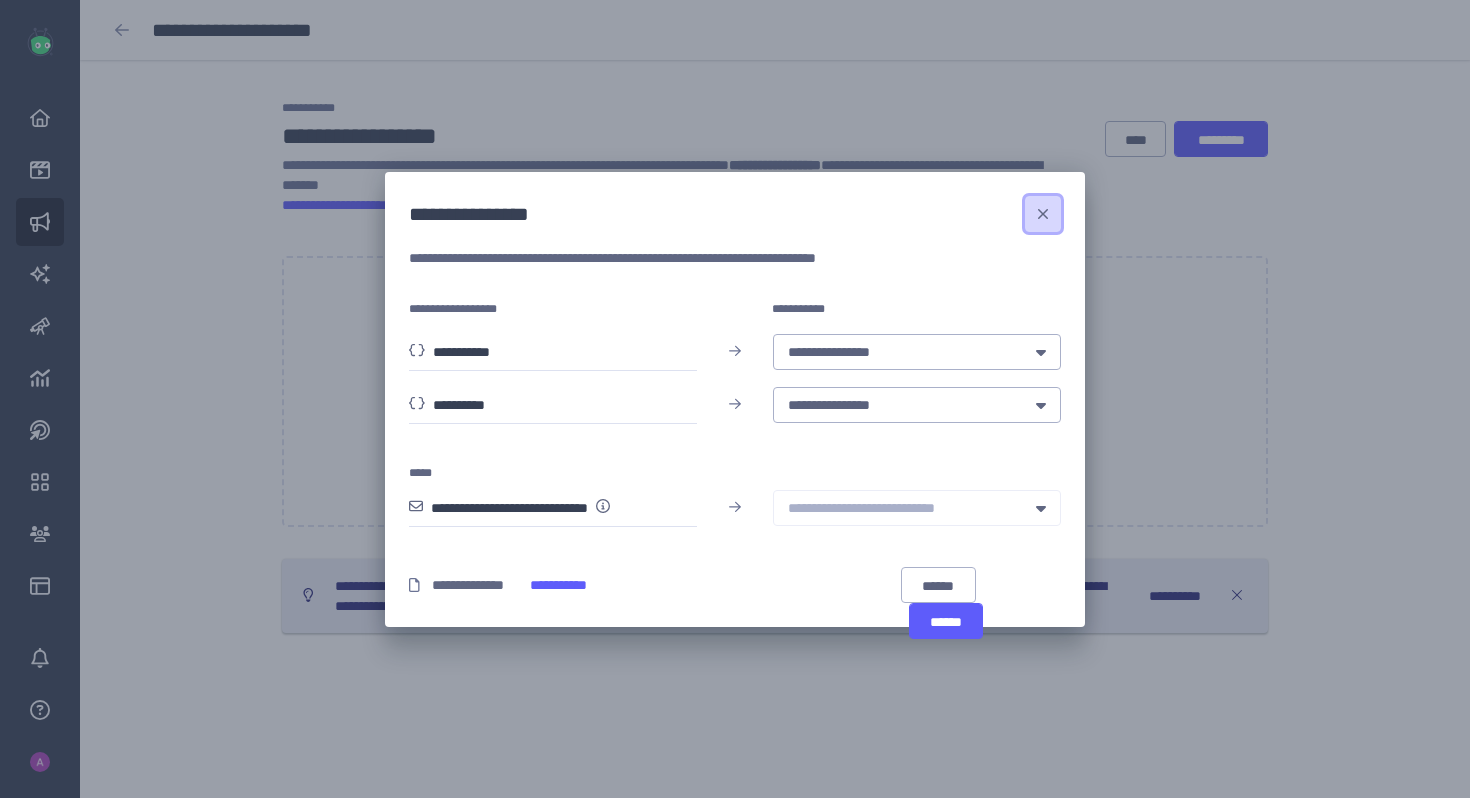 click 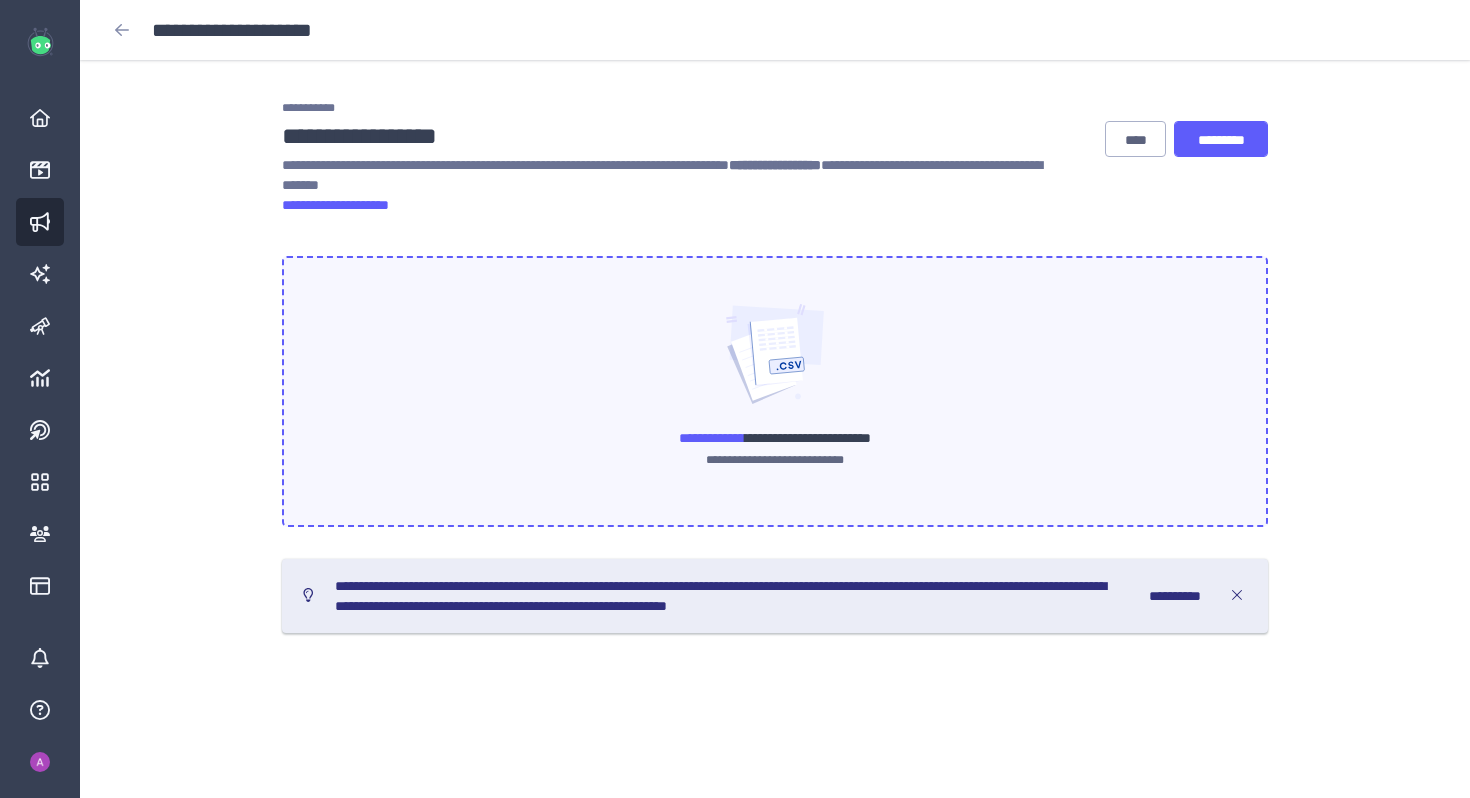 click on "**********" at bounding box center [775, 438] 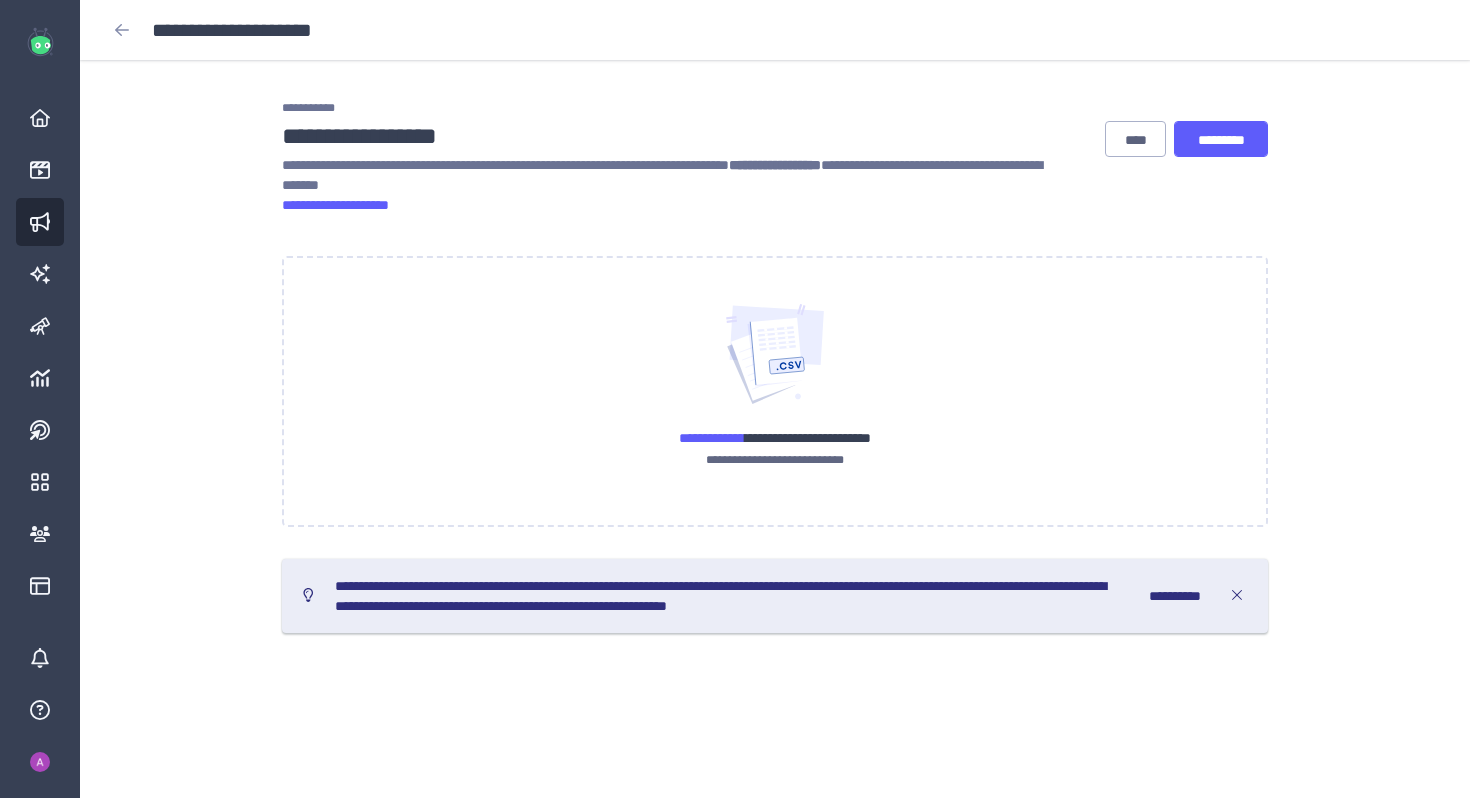 scroll, scrollTop: 0, scrollLeft: 0, axis: both 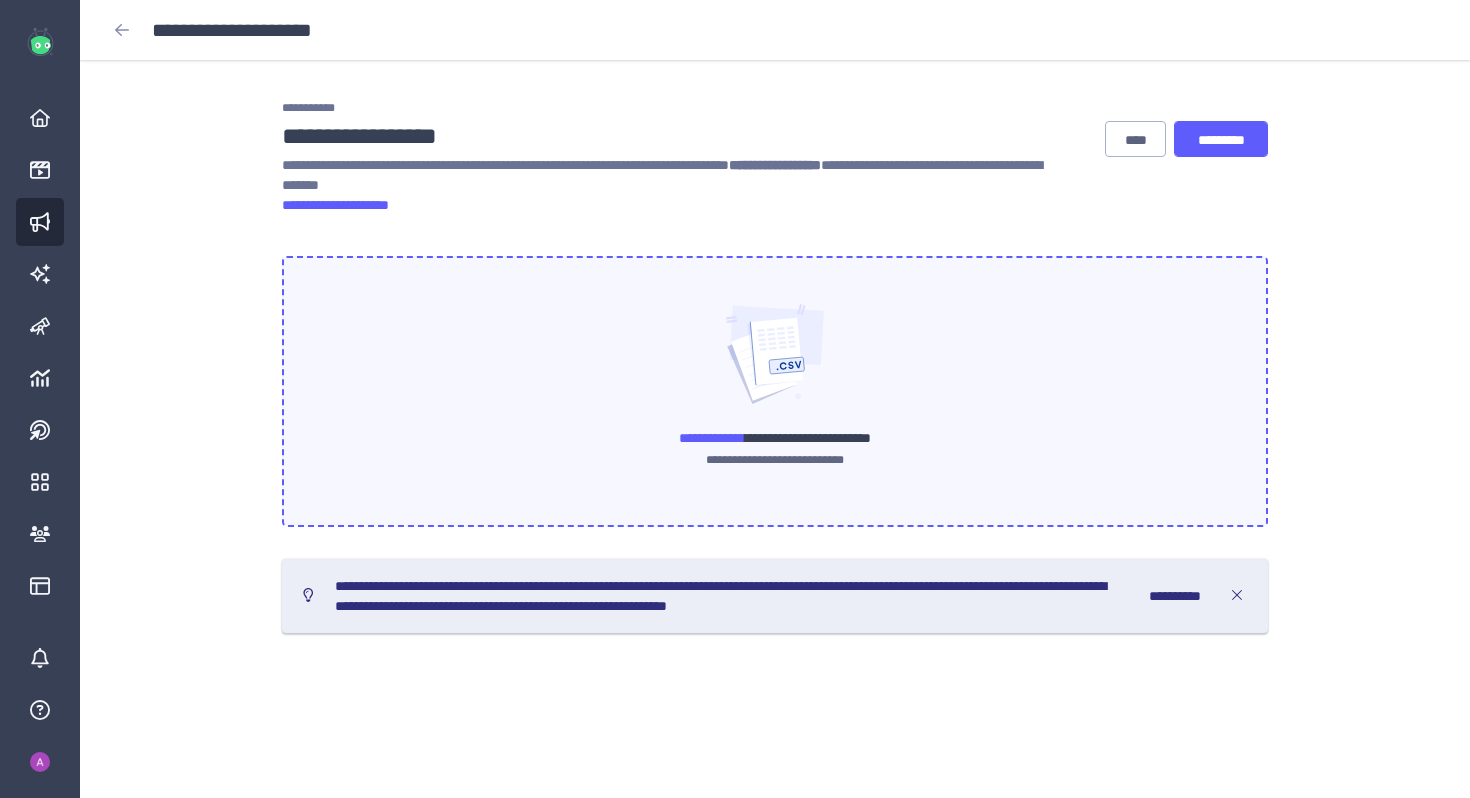 click at bounding box center [775, 391] 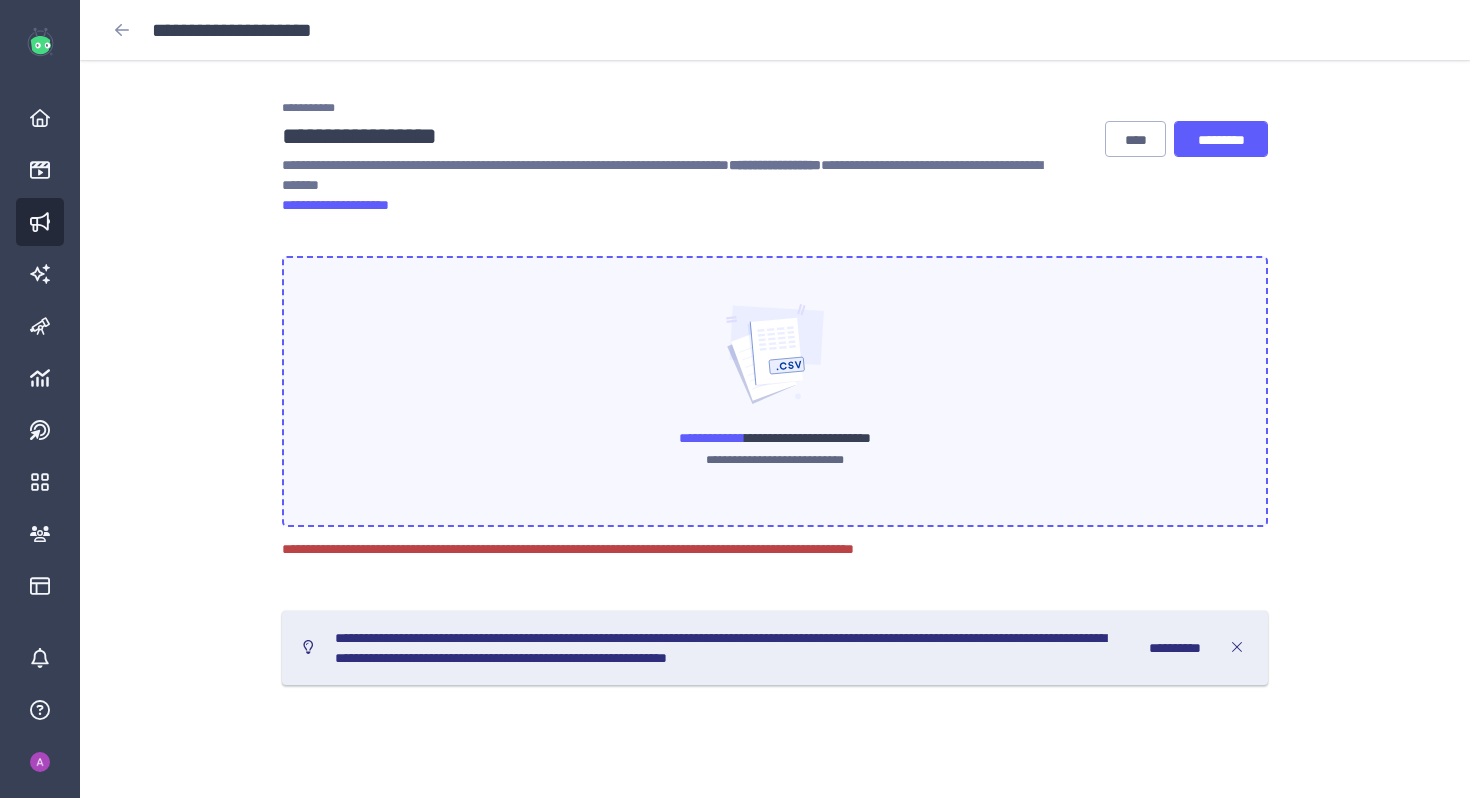 click on "**********" at bounding box center (712, 438) 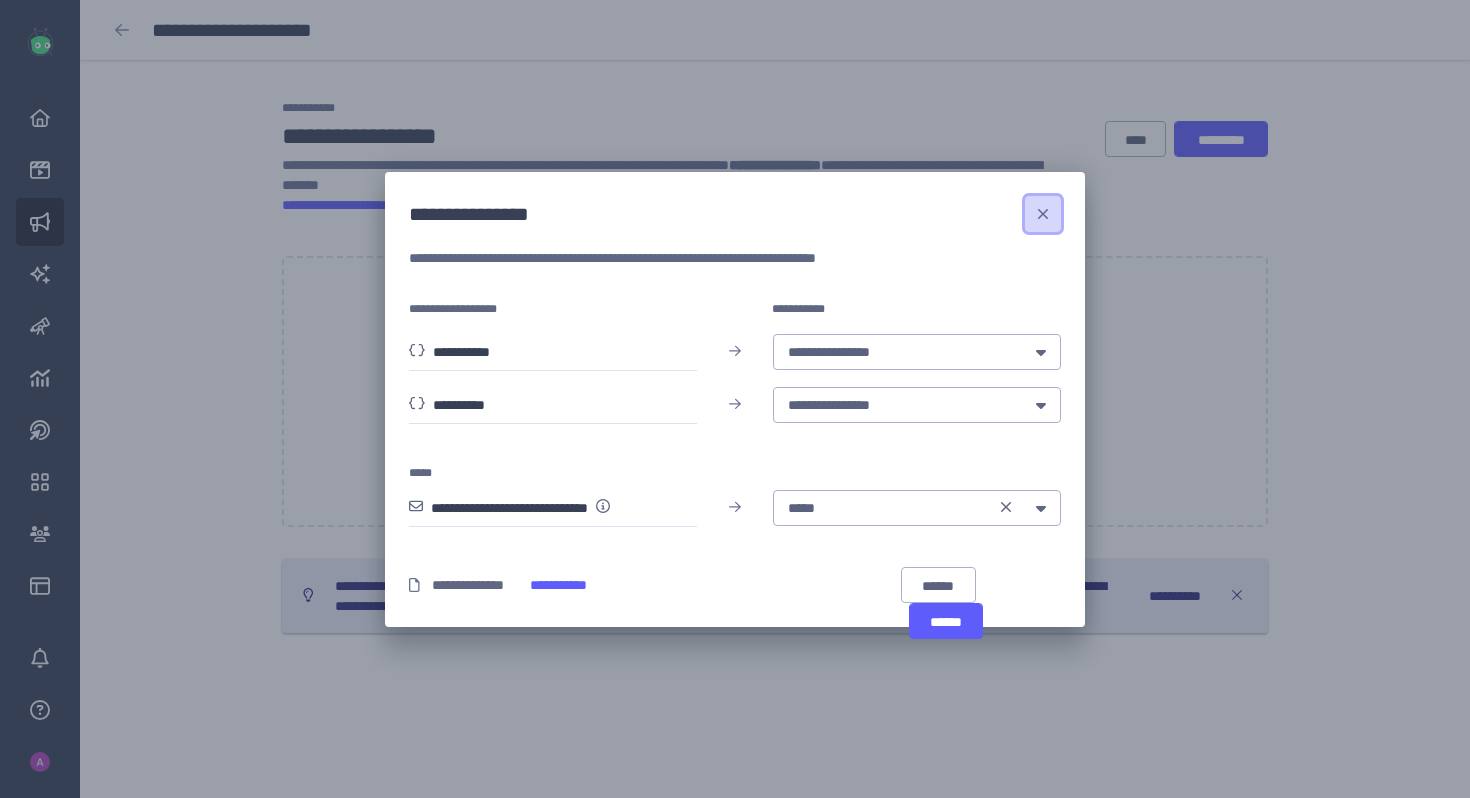 click at bounding box center [1043, 214] 